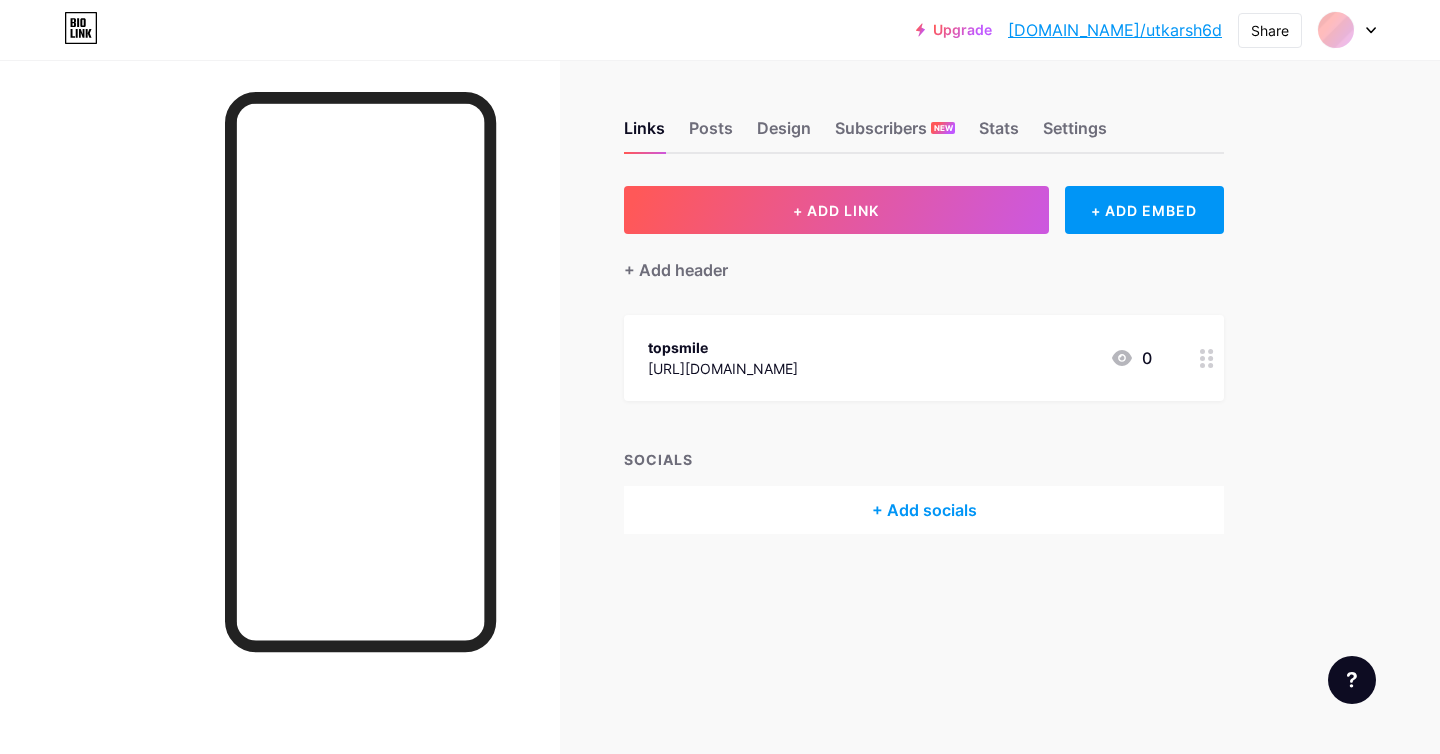 scroll, scrollTop: 0, scrollLeft: 0, axis: both 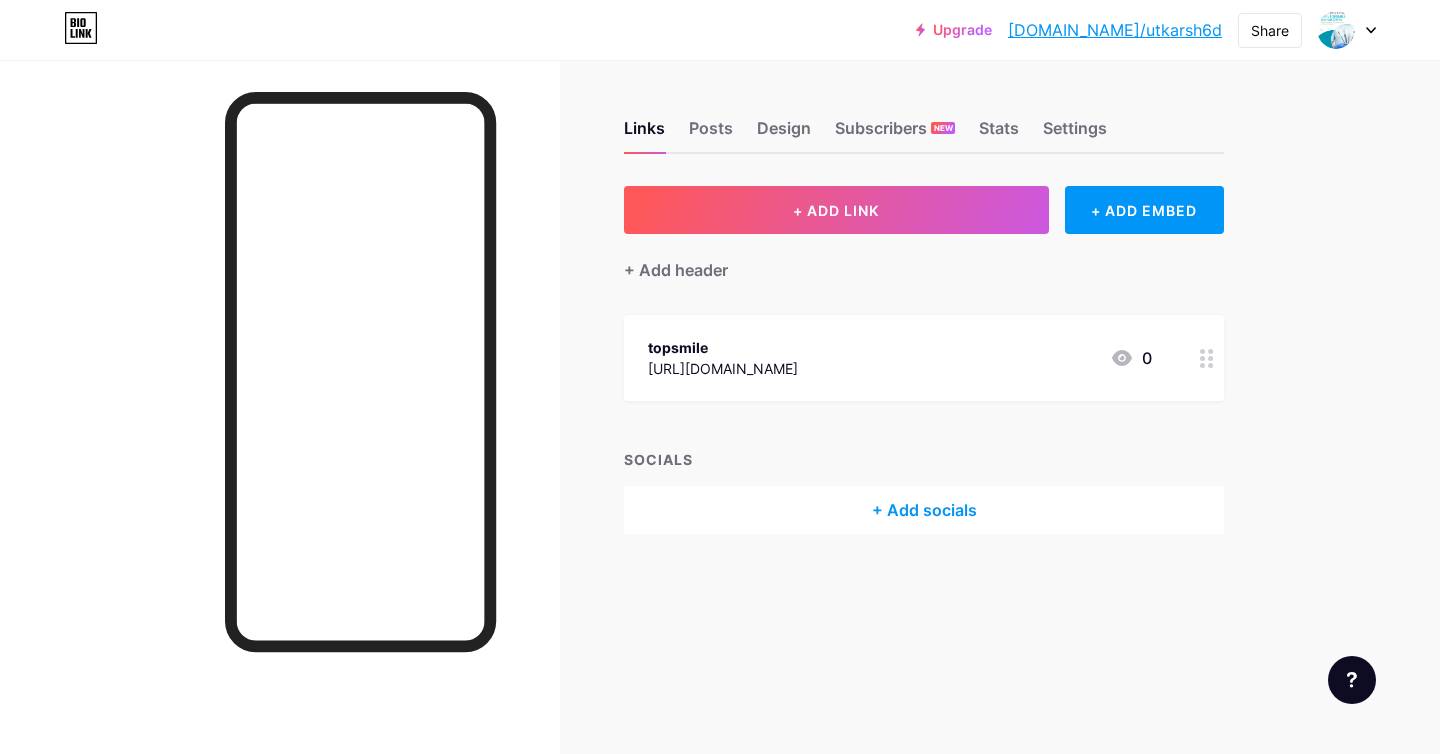 click on "+ ADD LINK" at bounding box center (836, 210) 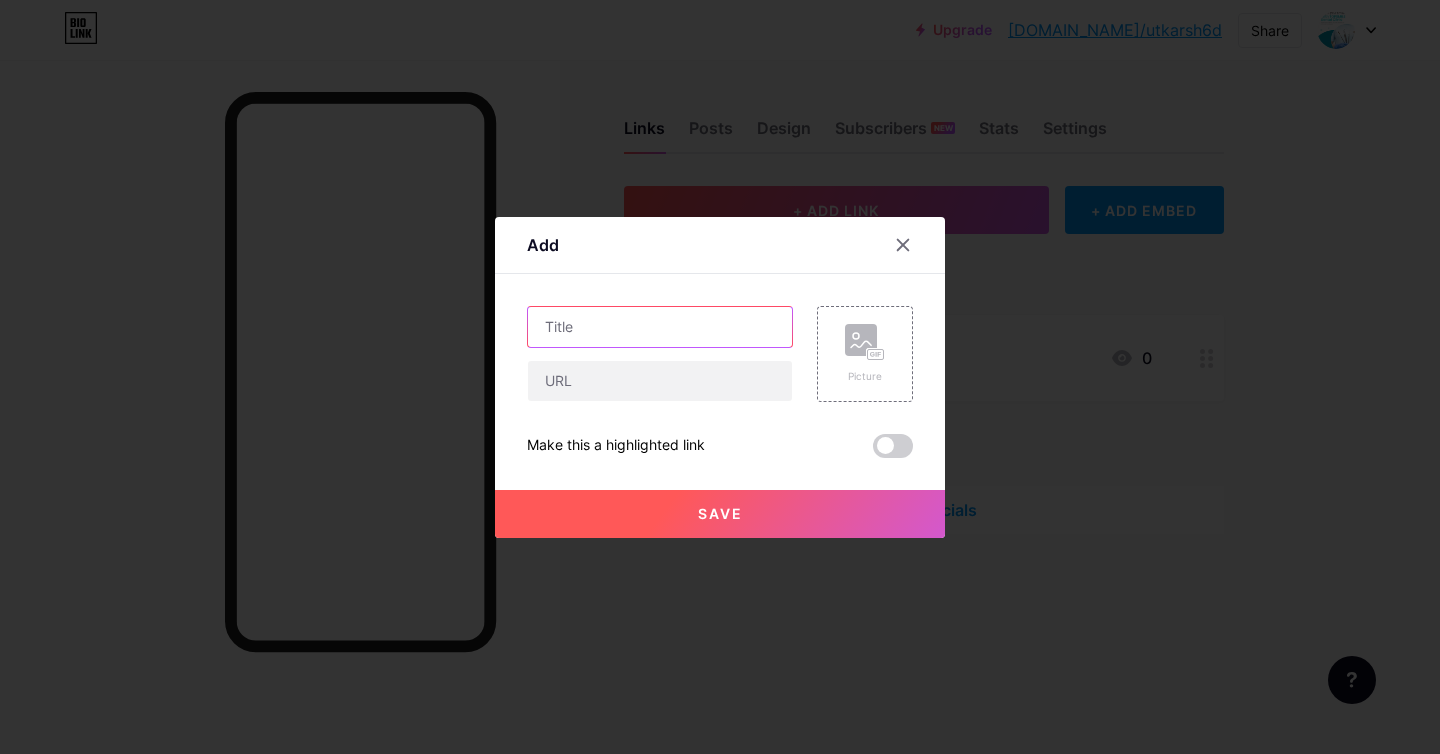 click at bounding box center (660, 327) 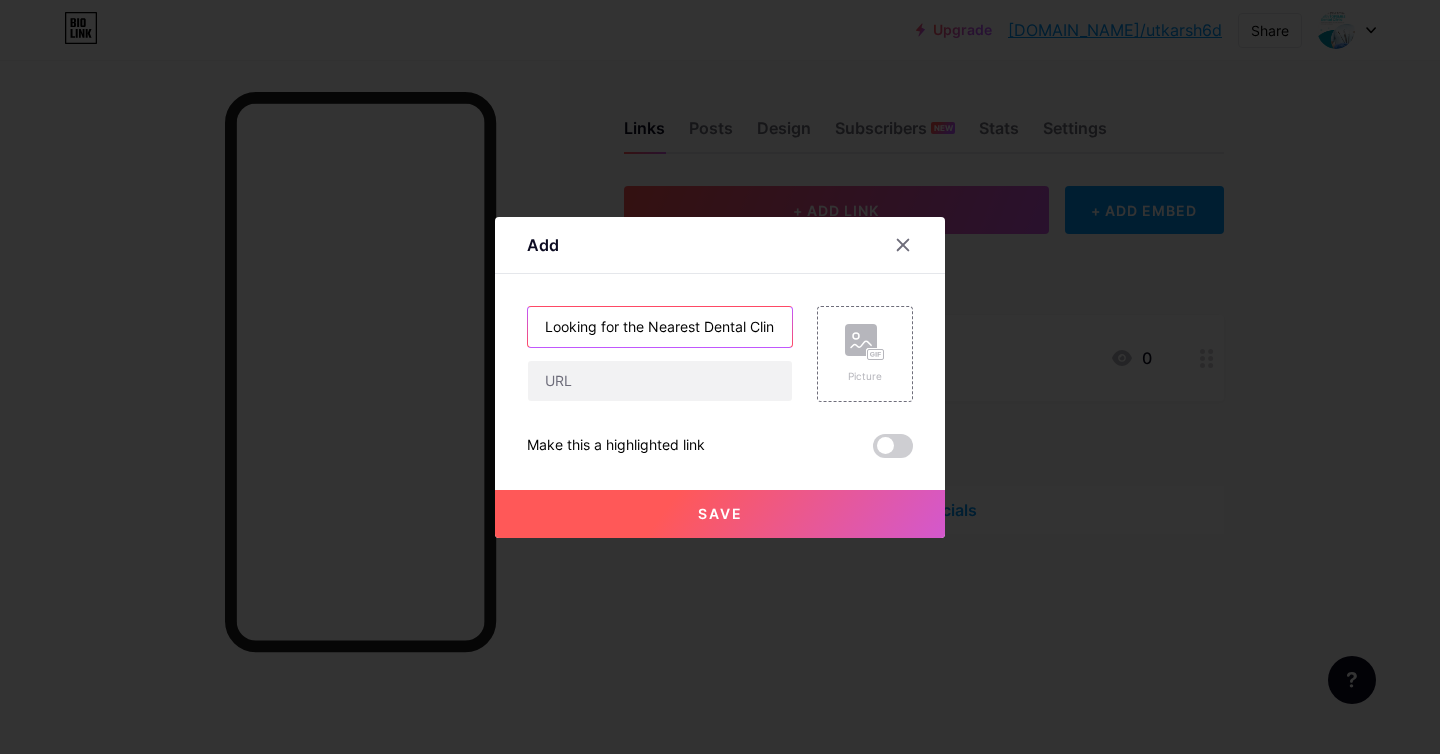 scroll, scrollTop: 0, scrollLeft: 325, axis: horizontal 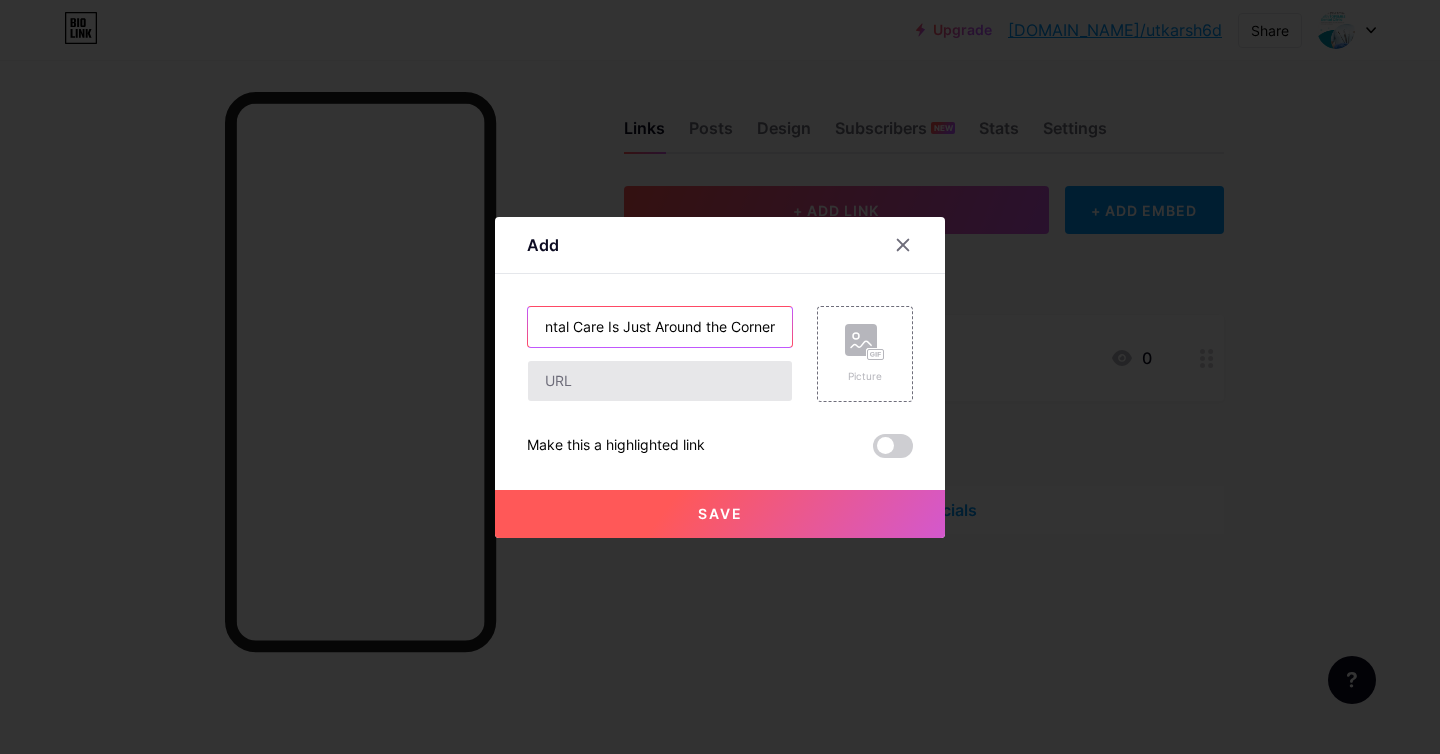 type on "Looking for the Nearest Dental Clinic? Quality Dental Care Is Just Around the Corner" 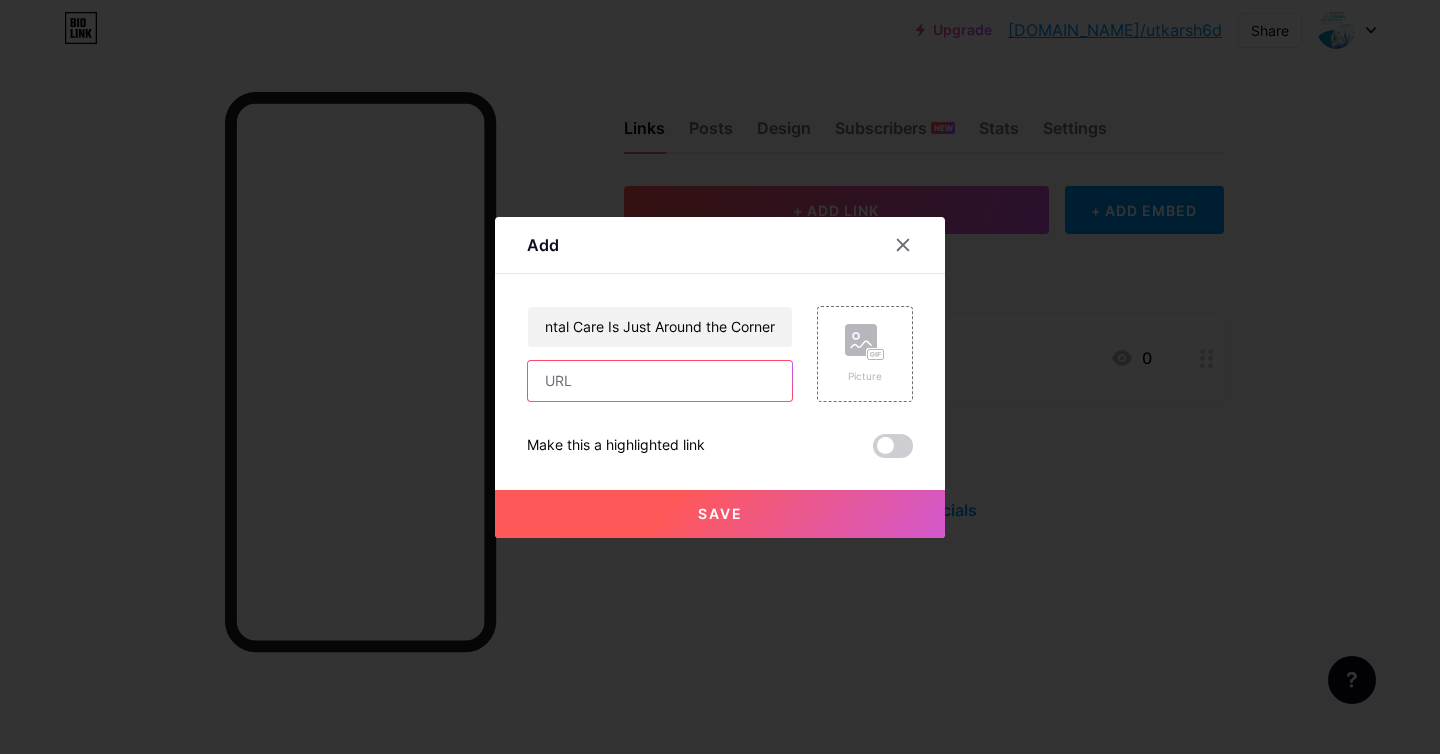 scroll, scrollTop: 0, scrollLeft: 0, axis: both 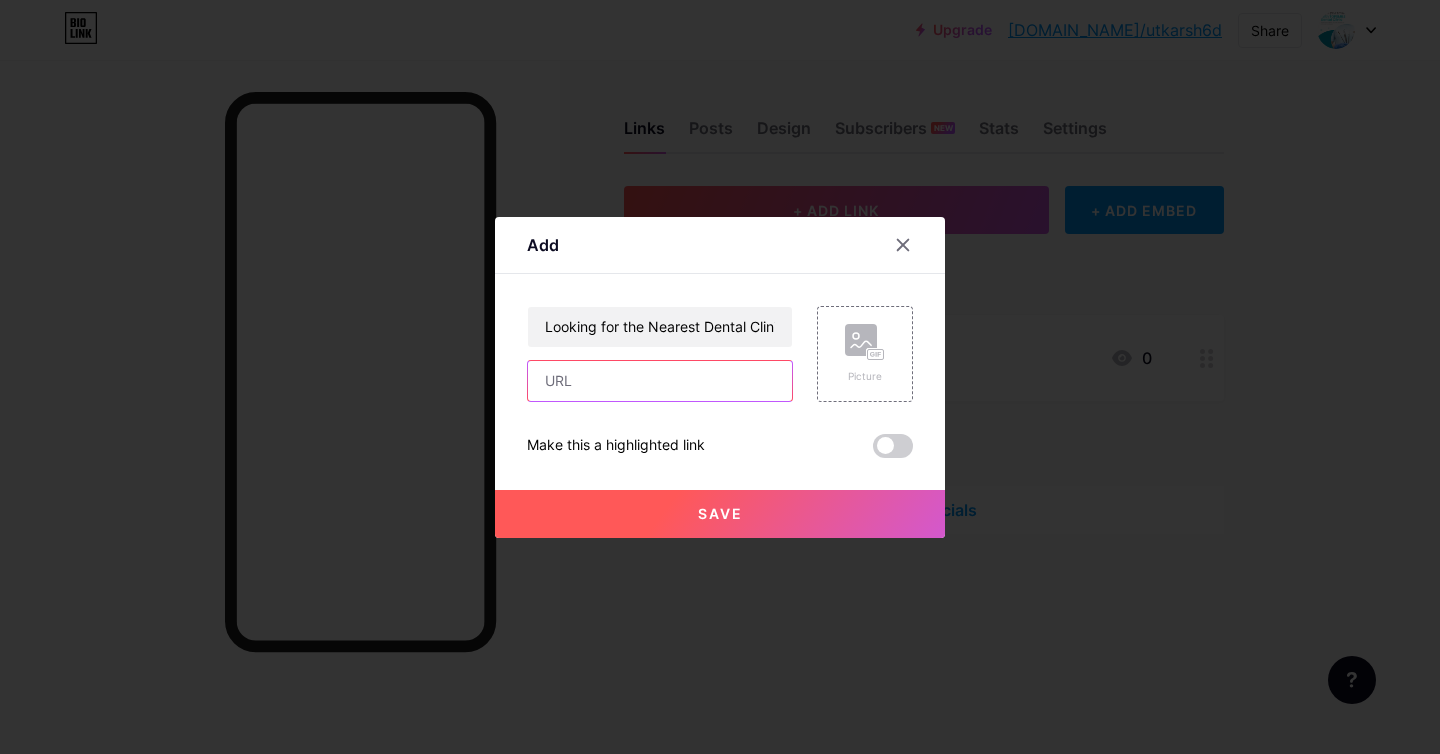 click at bounding box center (660, 381) 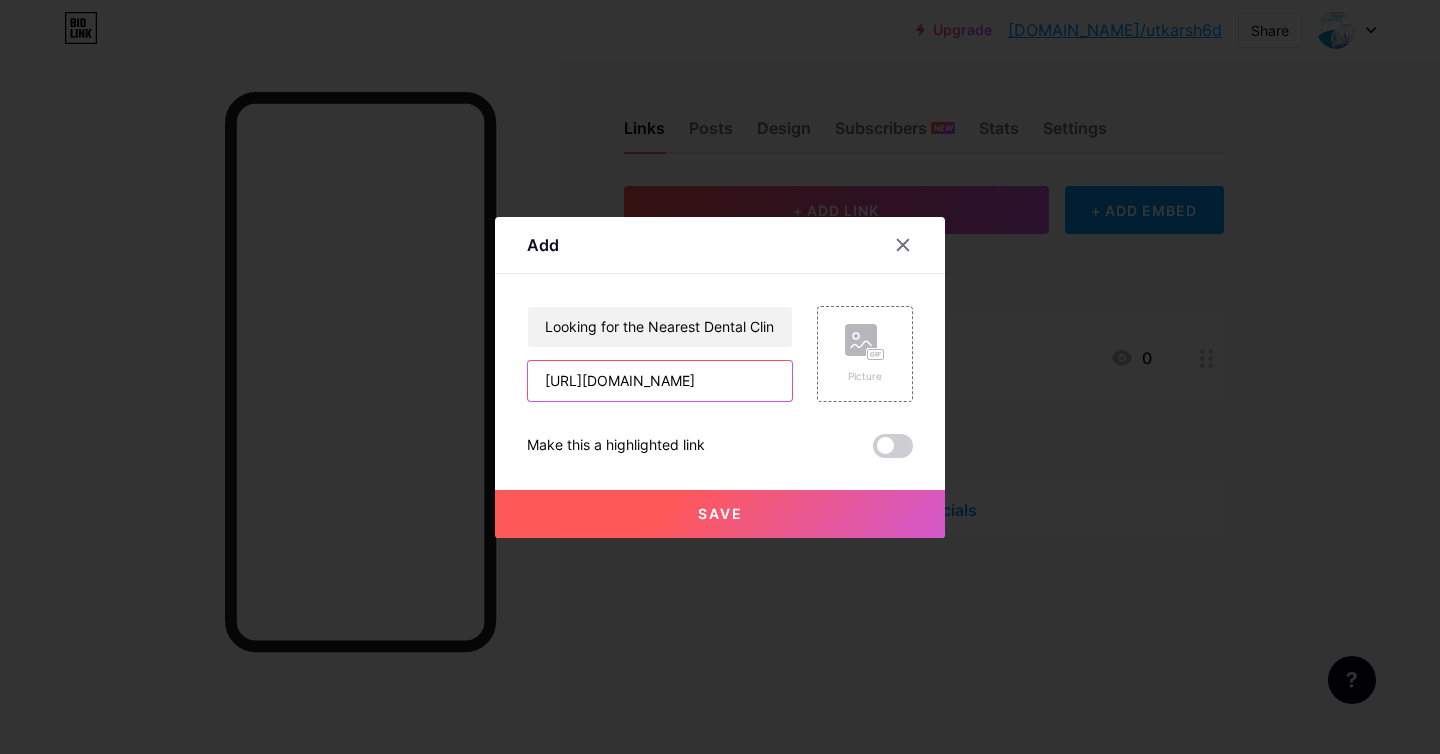 scroll, scrollTop: 0, scrollLeft: 409, axis: horizontal 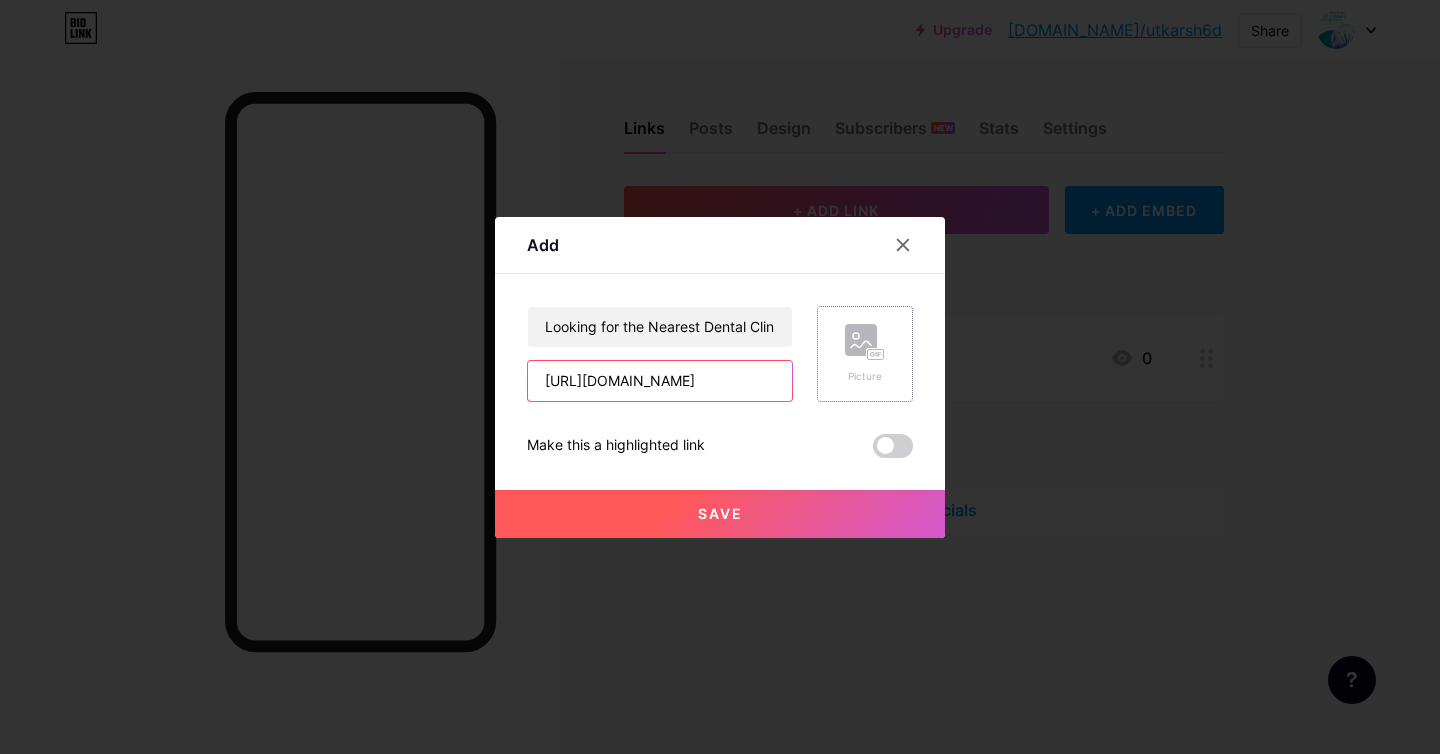 type on "[URL][DOMAIN_NAME]" 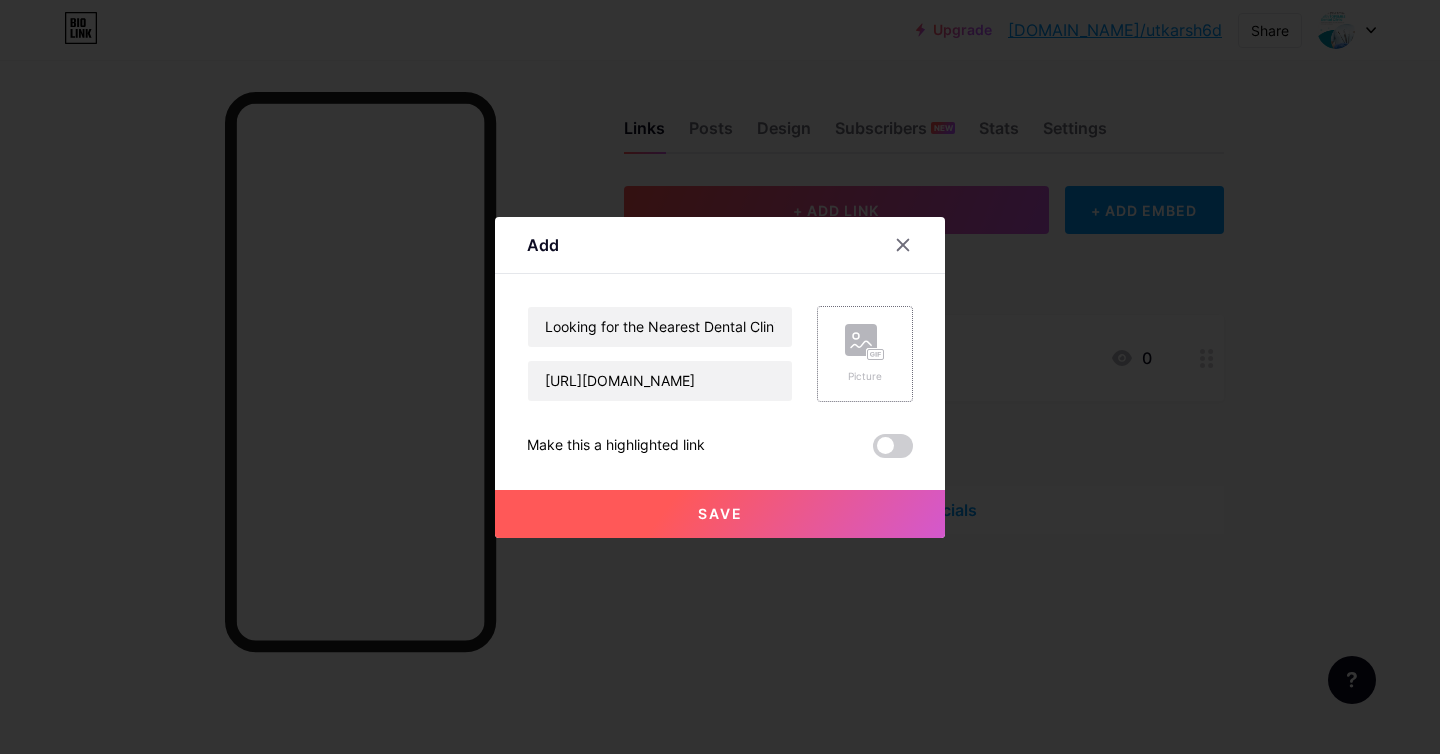 scroll, scrollTop: 0, scrollLeft: 0, axis: both 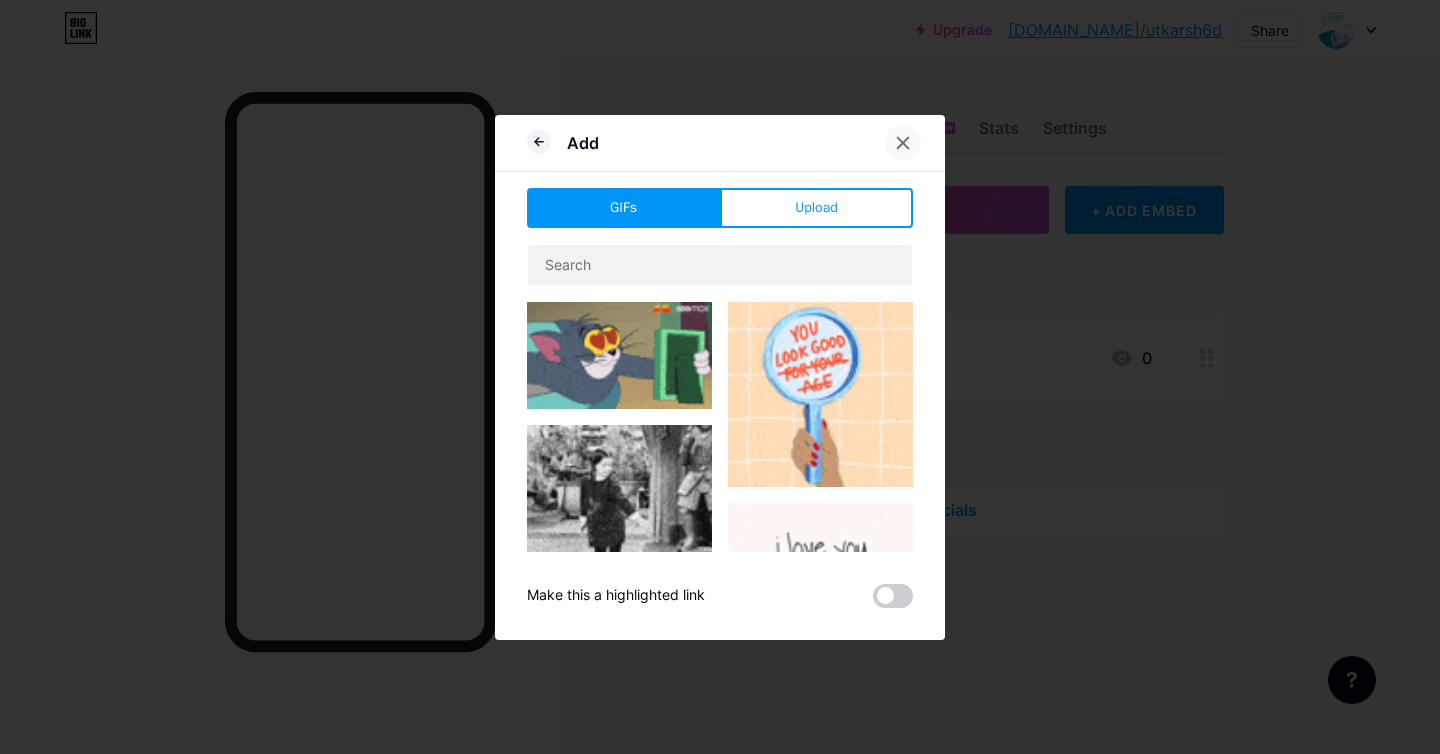 click 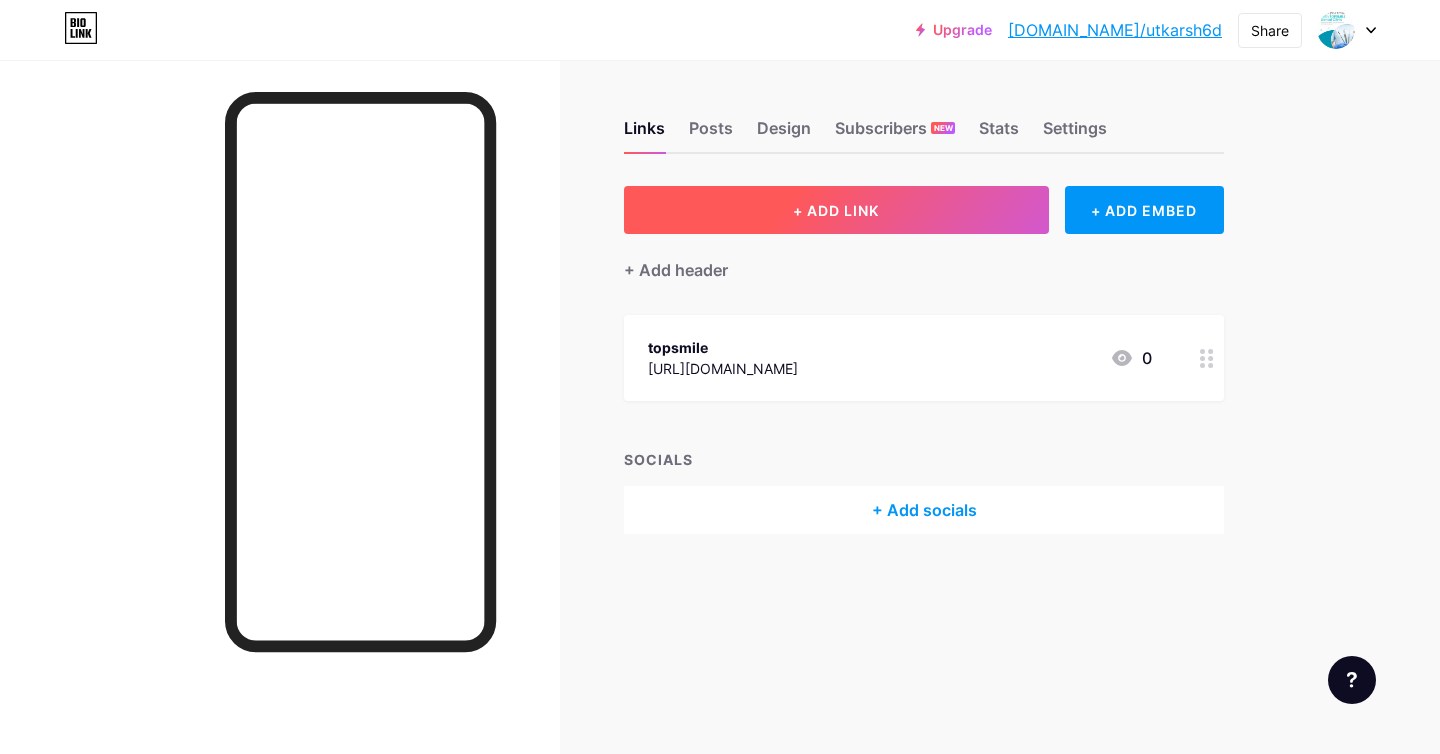 click on "+ ADD LINK" at bounding box center [836, 210] 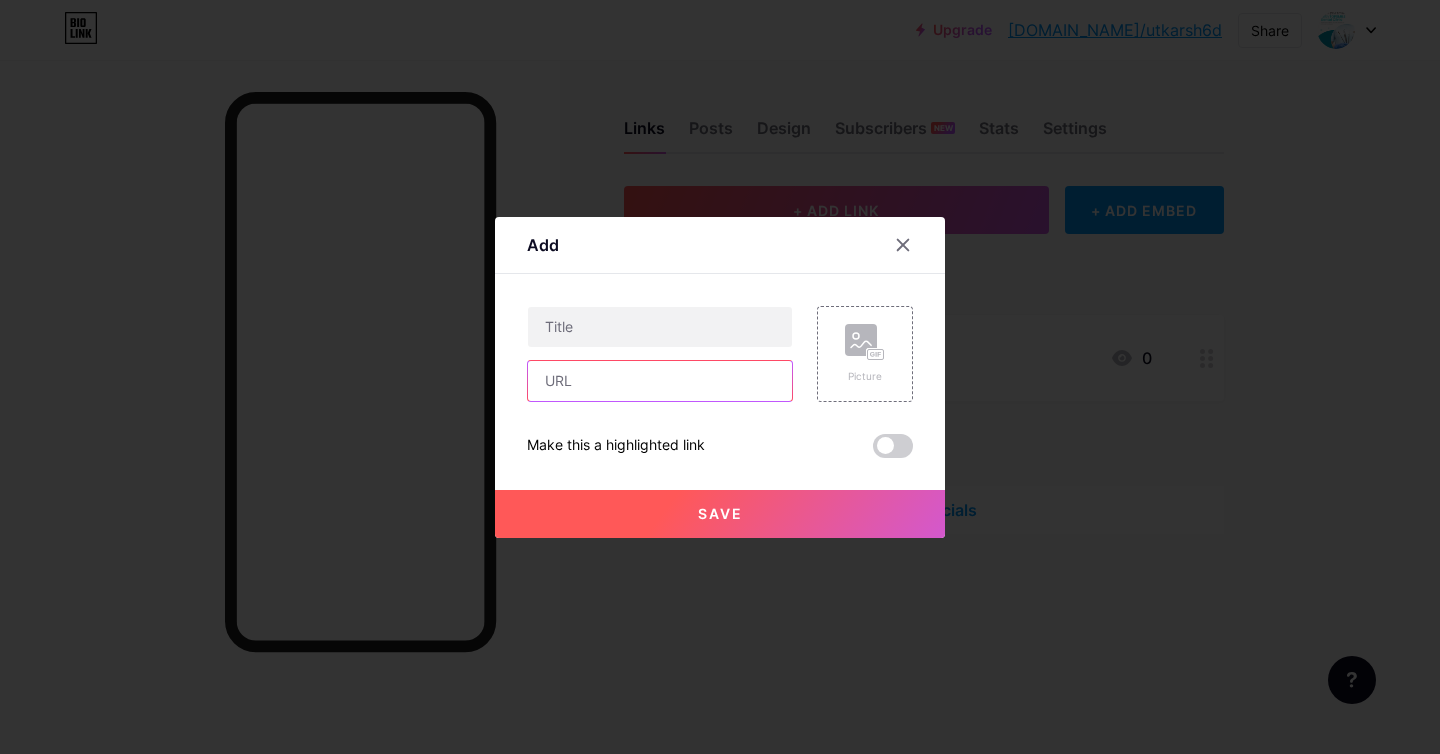 click at bounding box center [660, 381] 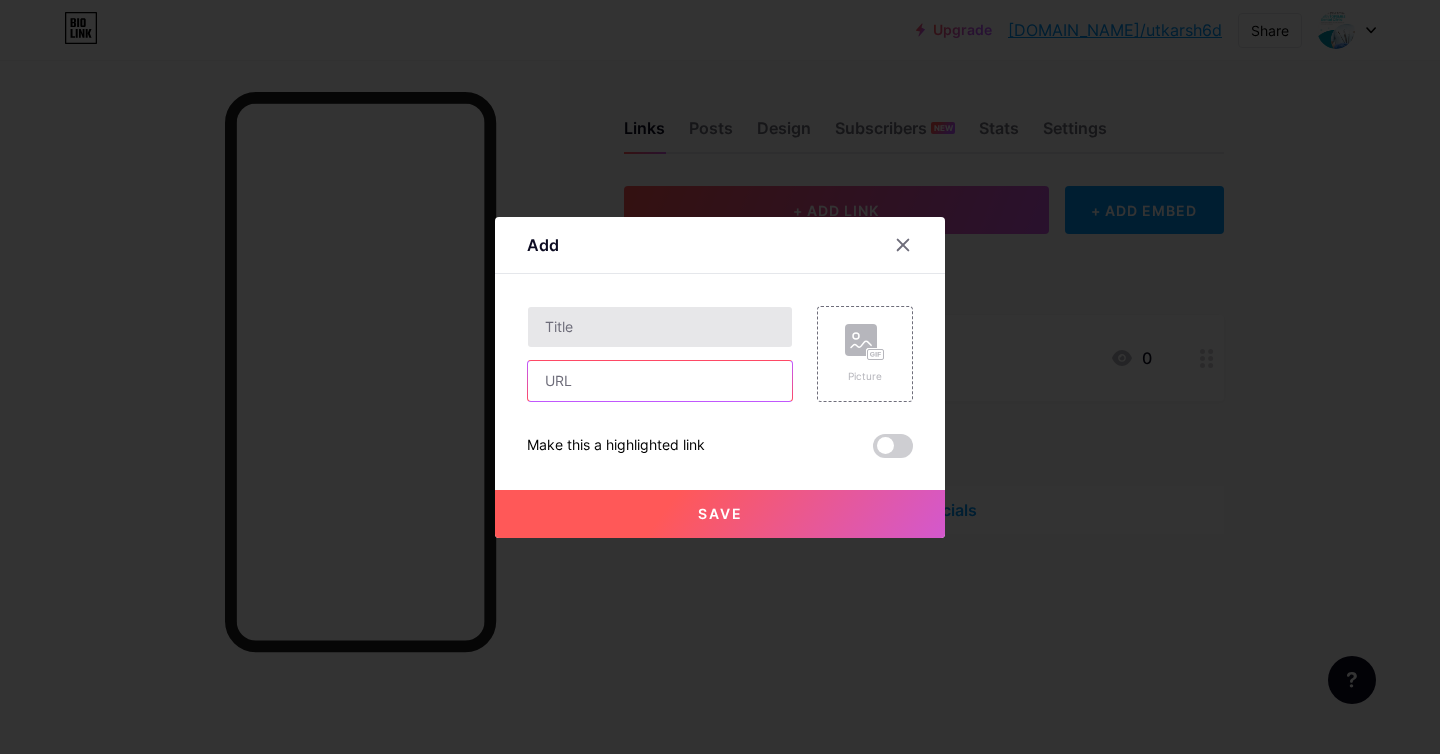 scroll, scrollTop: 0, scrollLeft: 0, axis: both 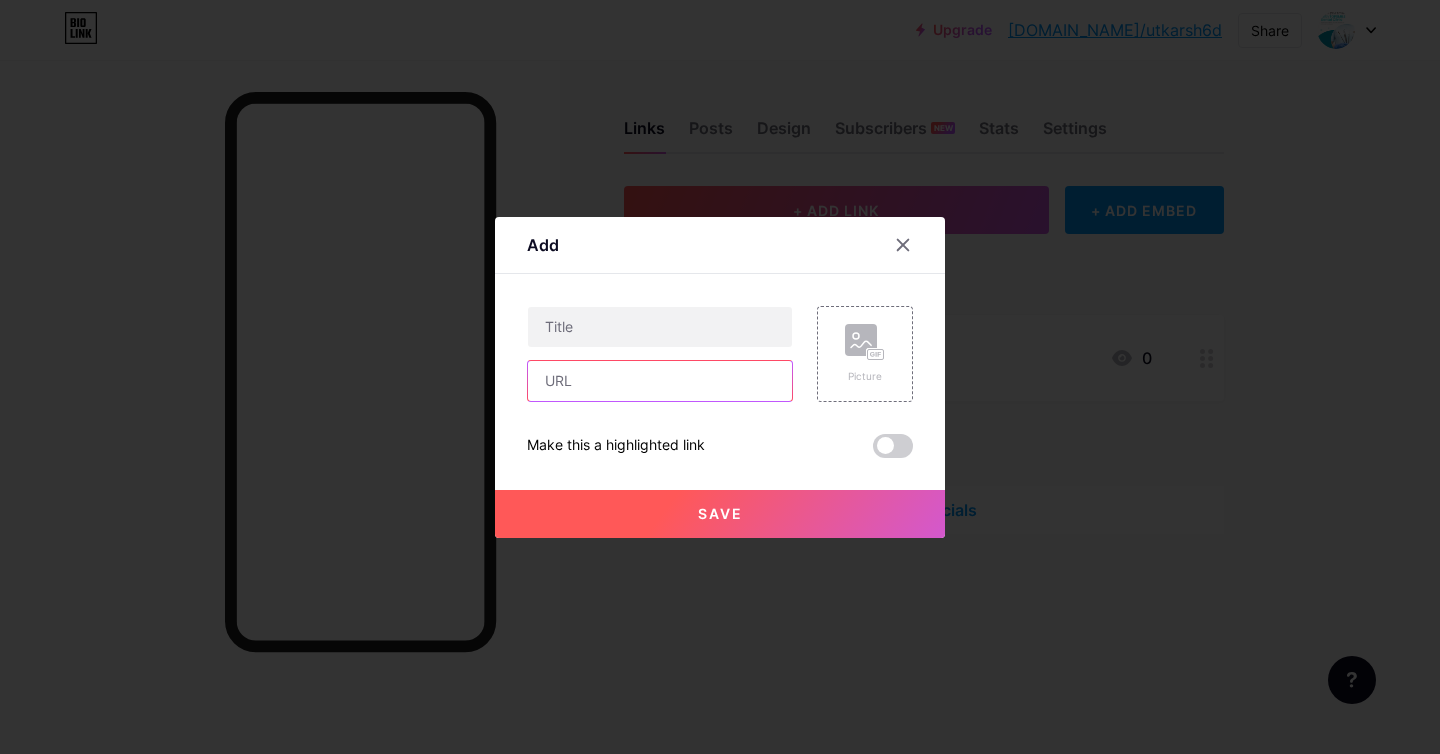 paste on "[URL][DOMAIN_NAME]" 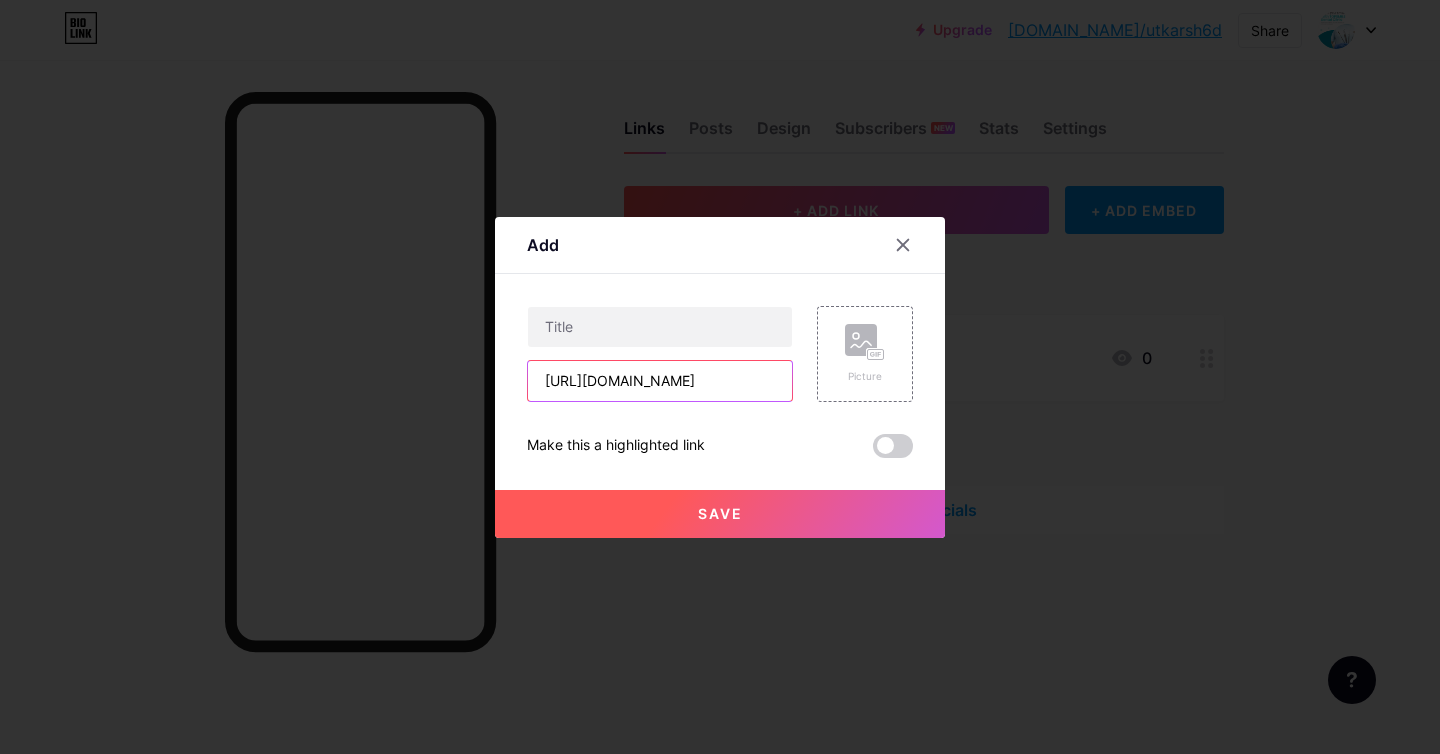 scroll, scrollTop: 0, scrollLeft: 409, axis: horizontal 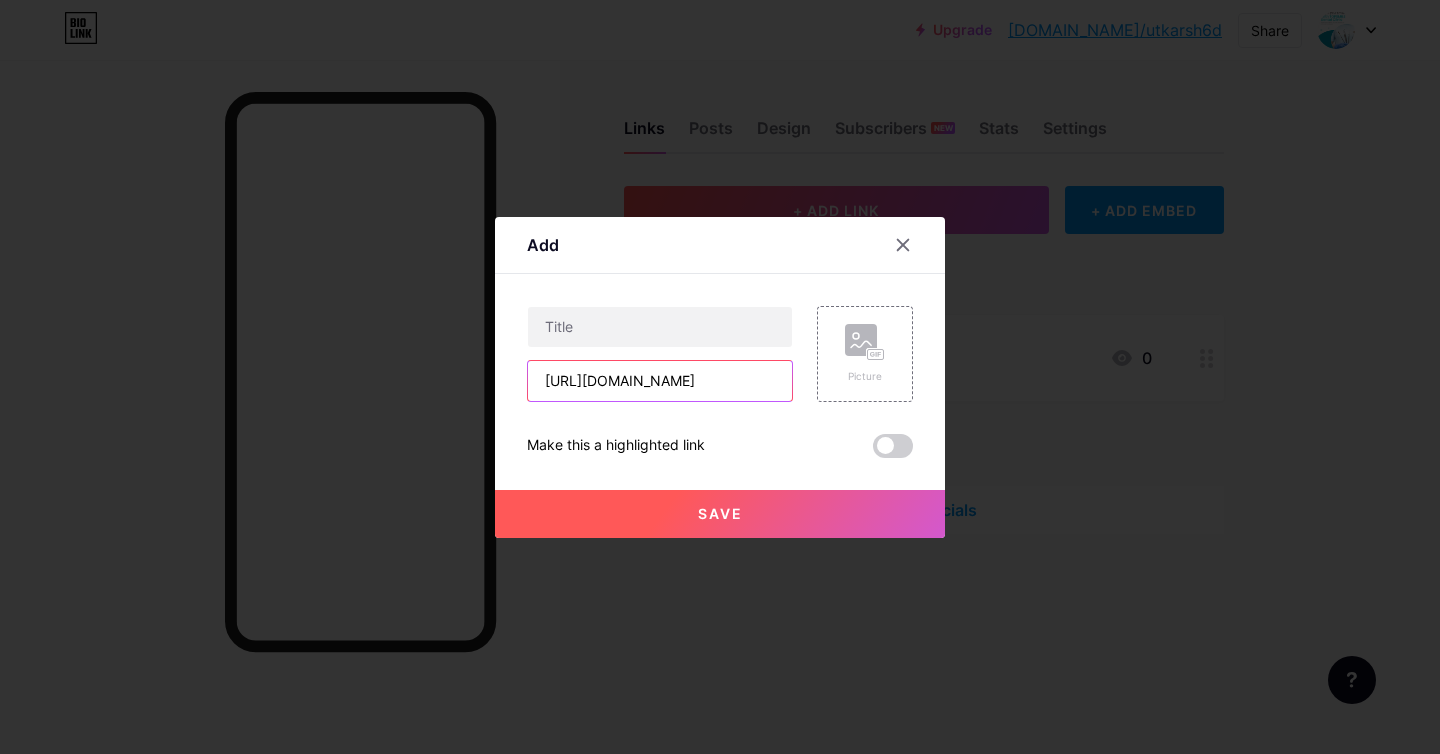 type on "[URL][DOMAIN_NAME]" 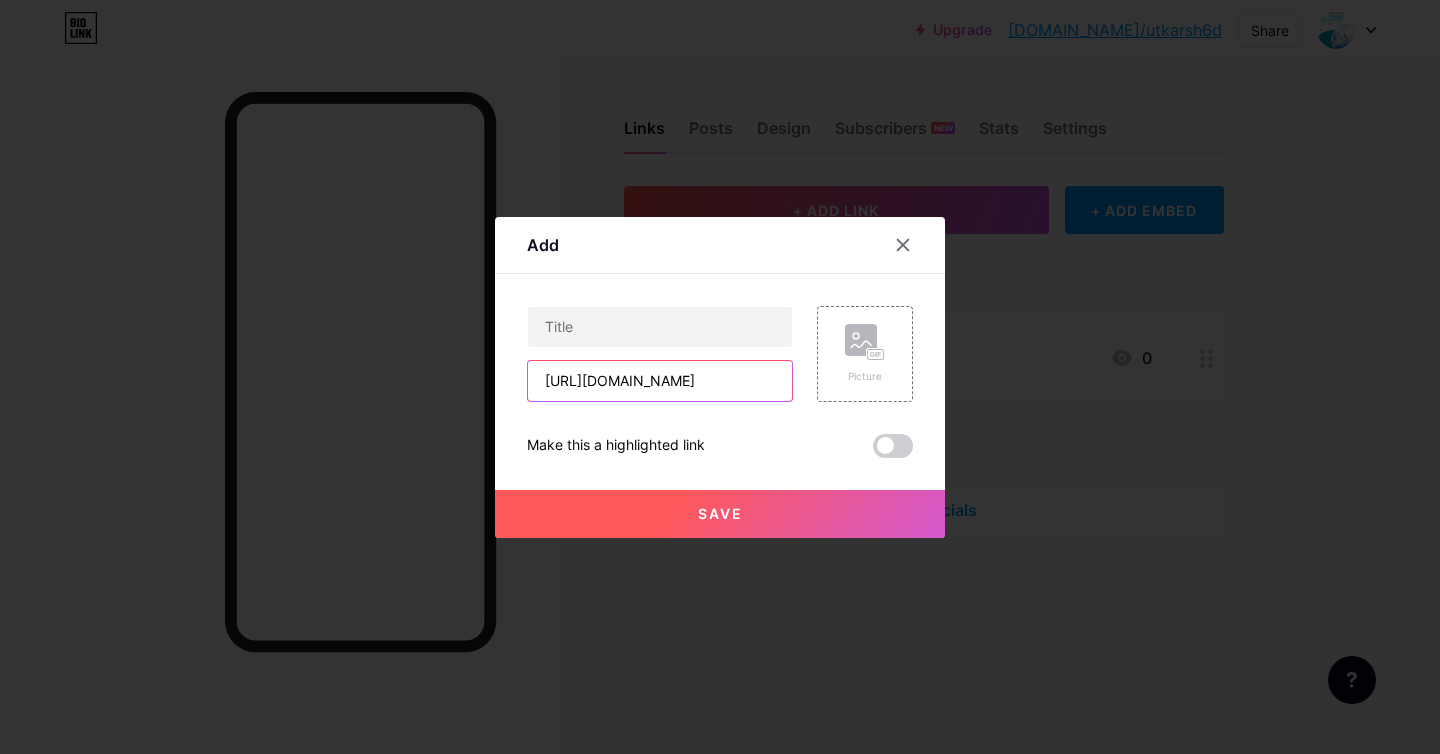 scroll, scrollTop: 0, scrollLeft: 0, axis: both 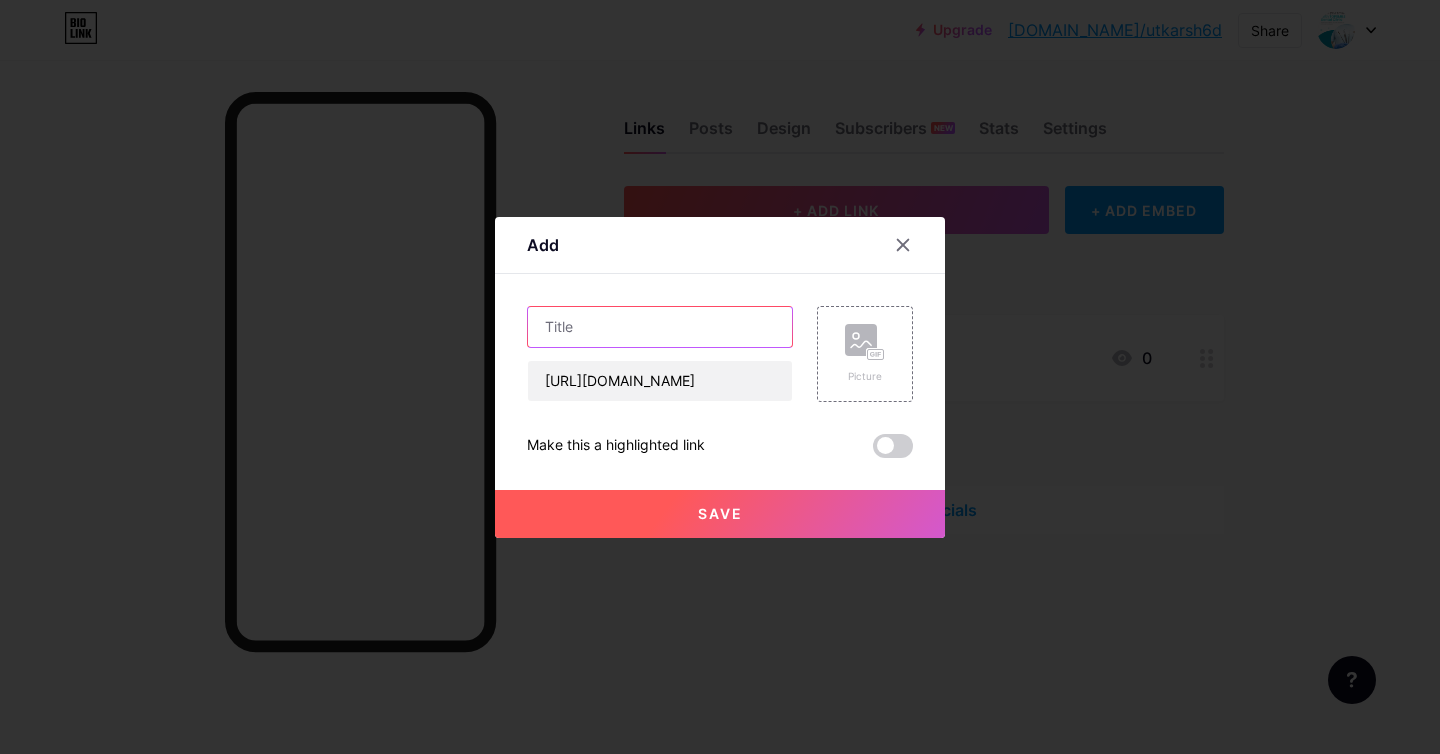 click at bounding box center [660, 327] 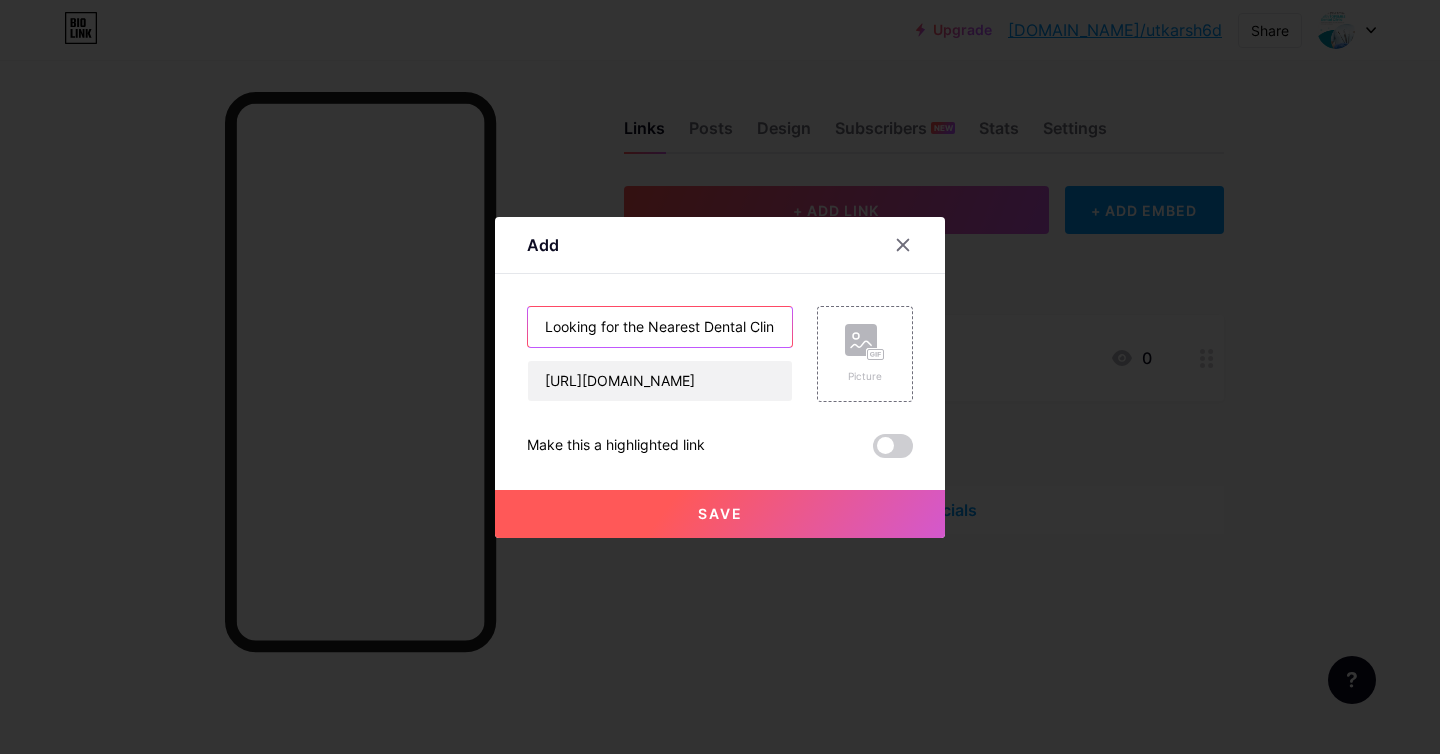 scroll, scrollTop: 0, scrollLeft: 325, axis: horizontal 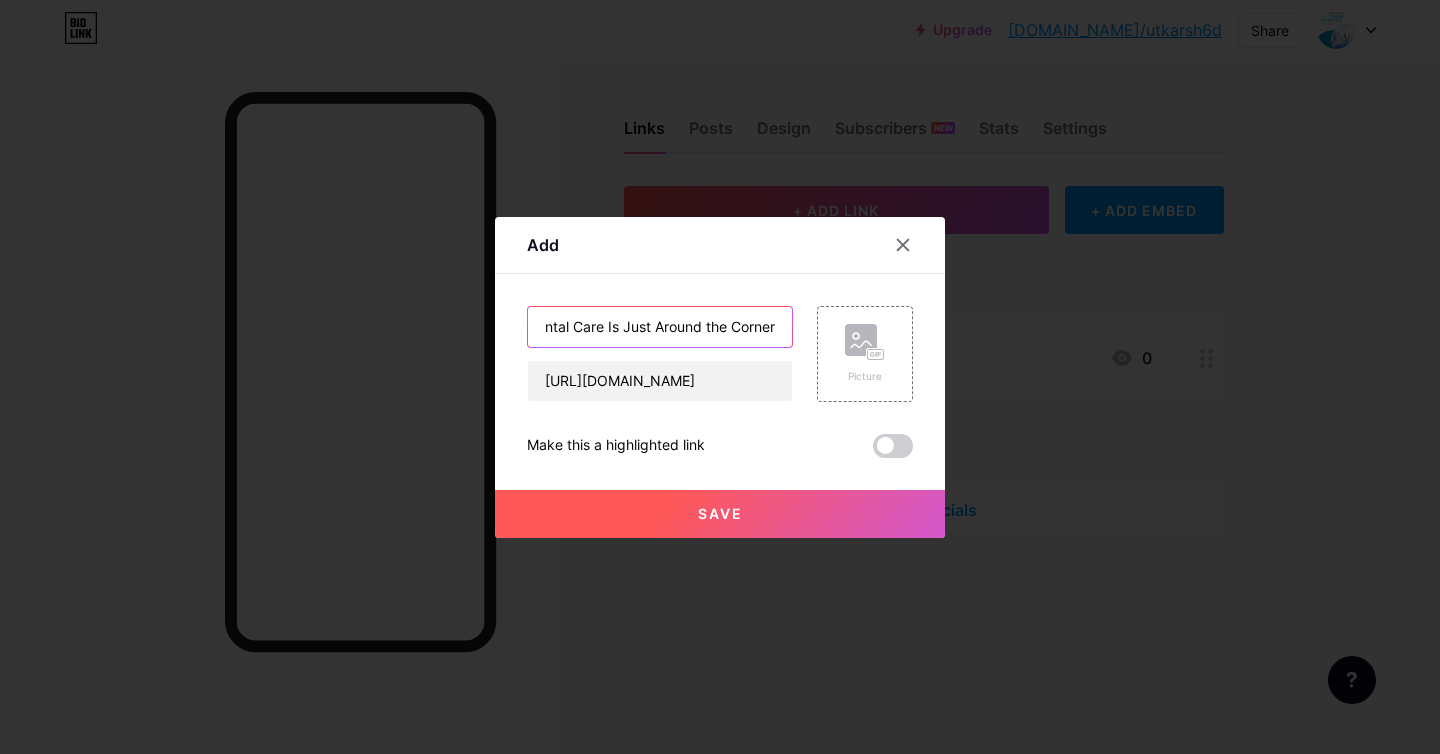 type on "Looking for the Nearest Dental Clinic? Quality Dental Care Is Just Around the Corner" 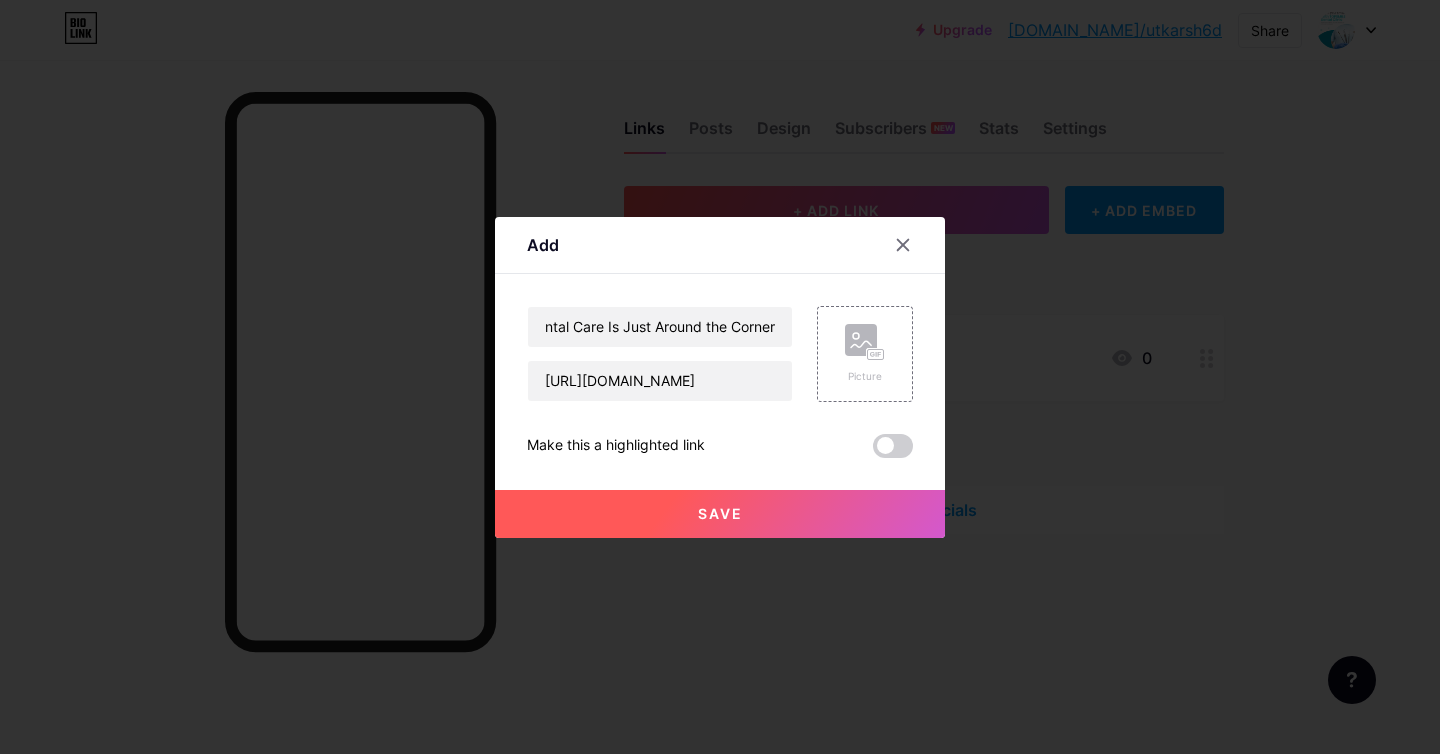scroll, scrollTop: 0, scrollLeft: 0, axis: both 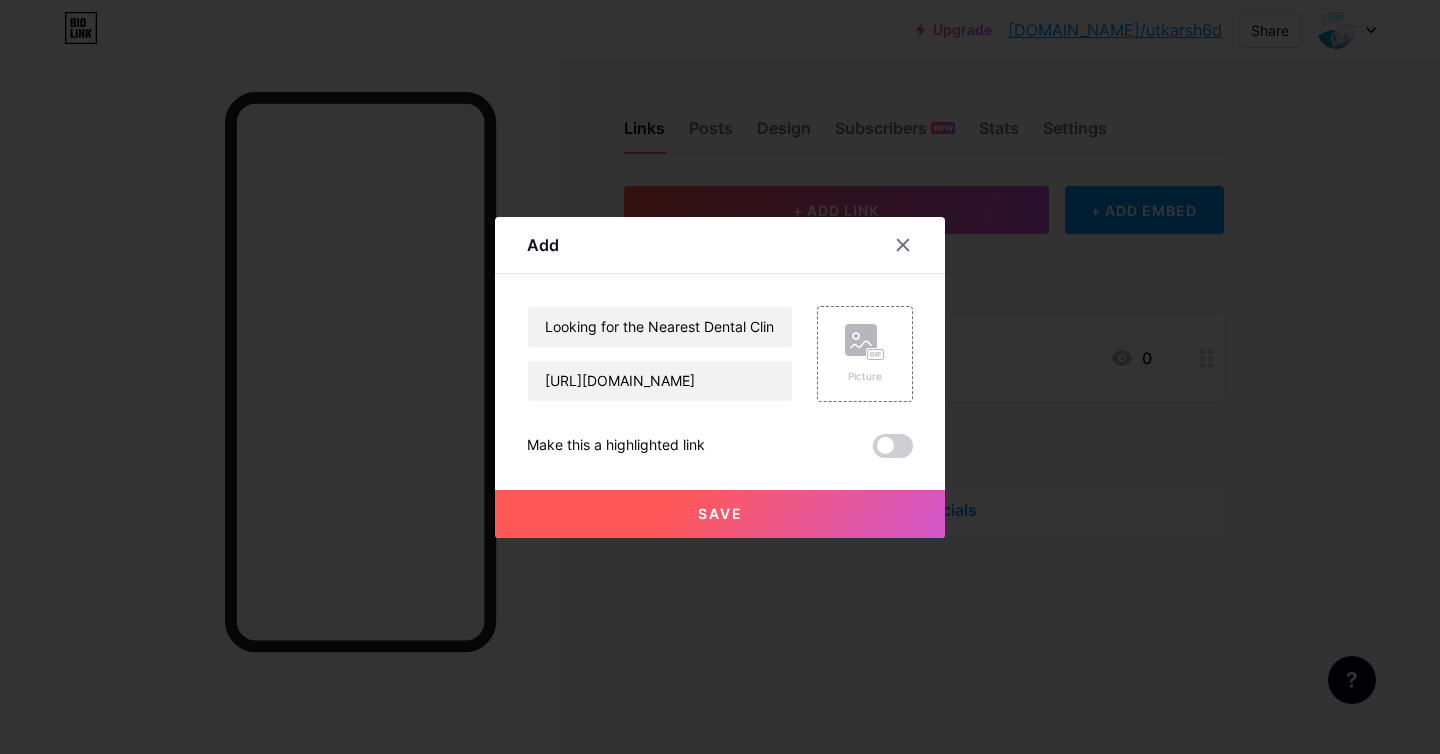 click on "Save" at bounding box center (720, 514) 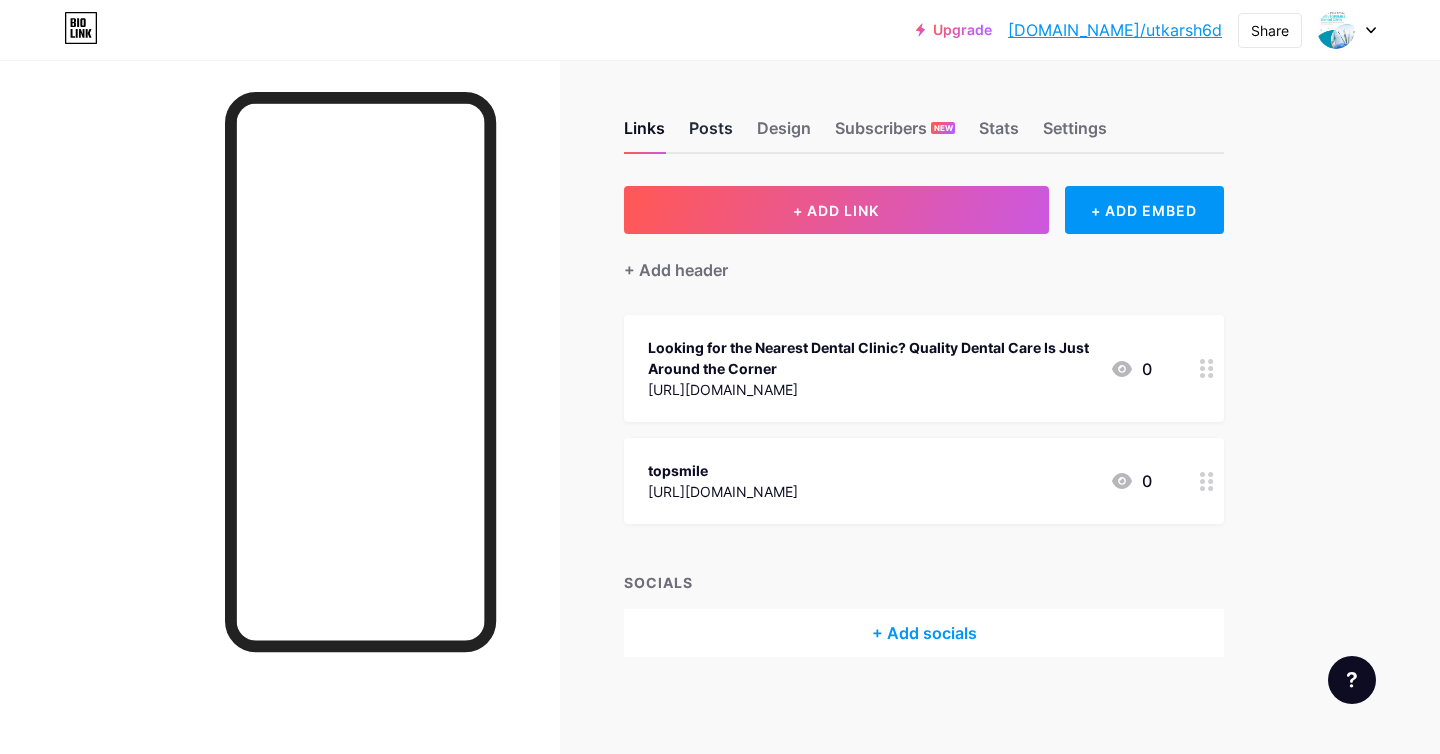 click on "Posts" at bounding box center [711, 134] 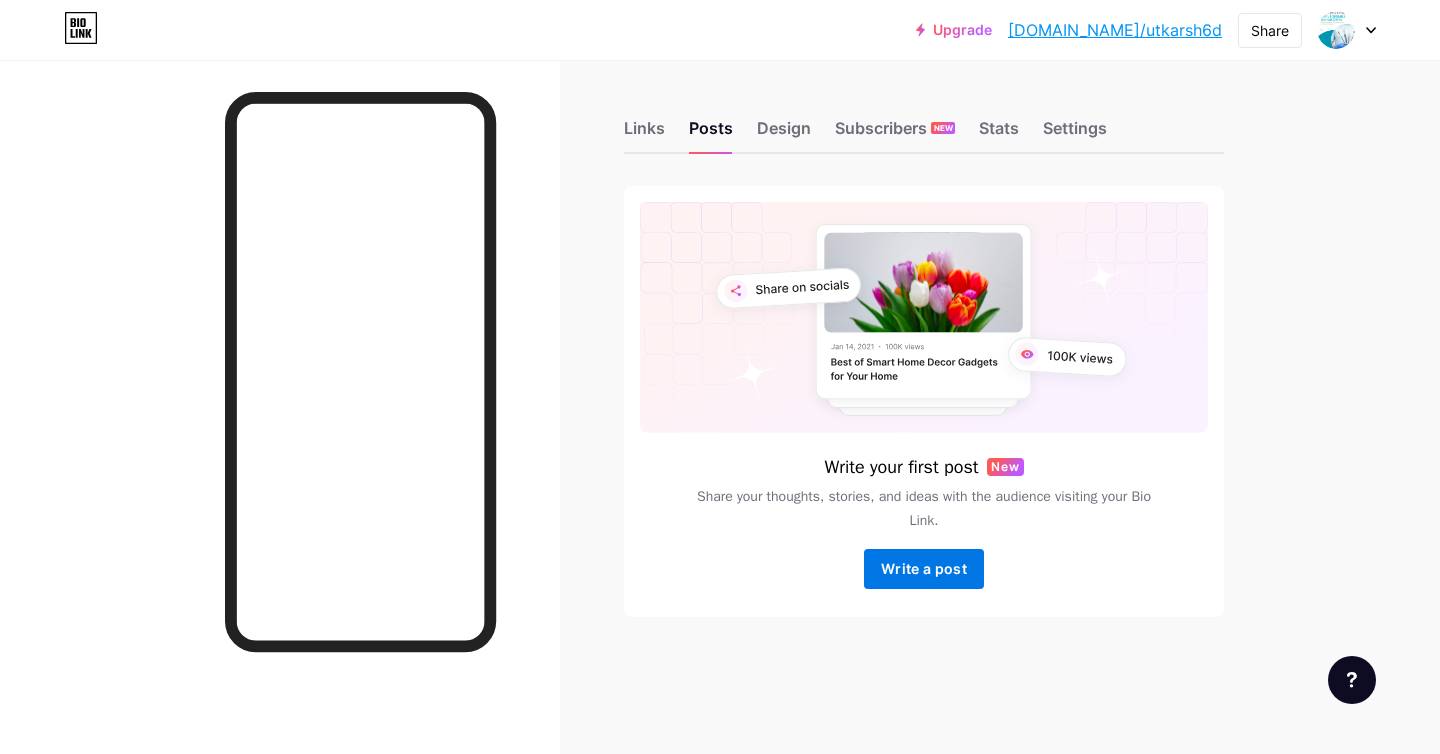 click on "Write a post" at bounding box center [924, 568] 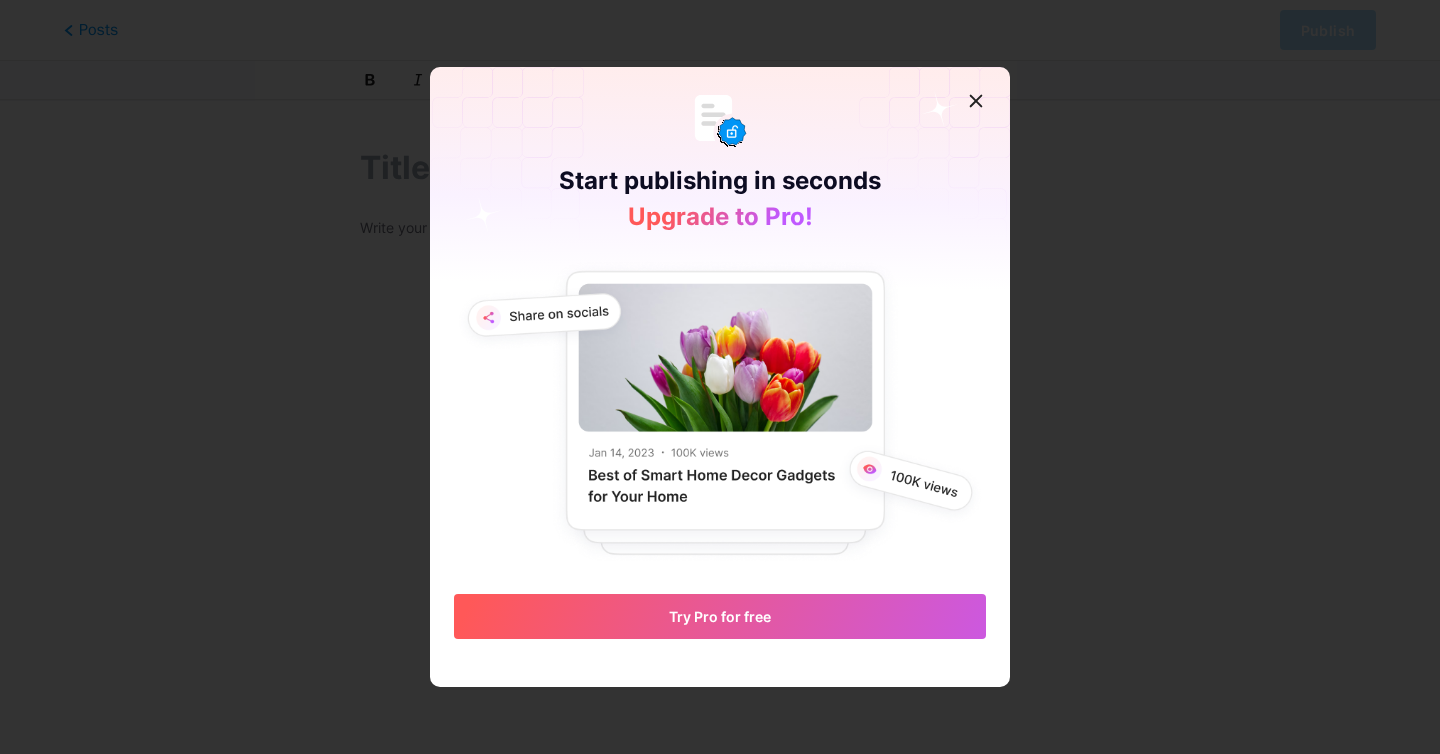 click 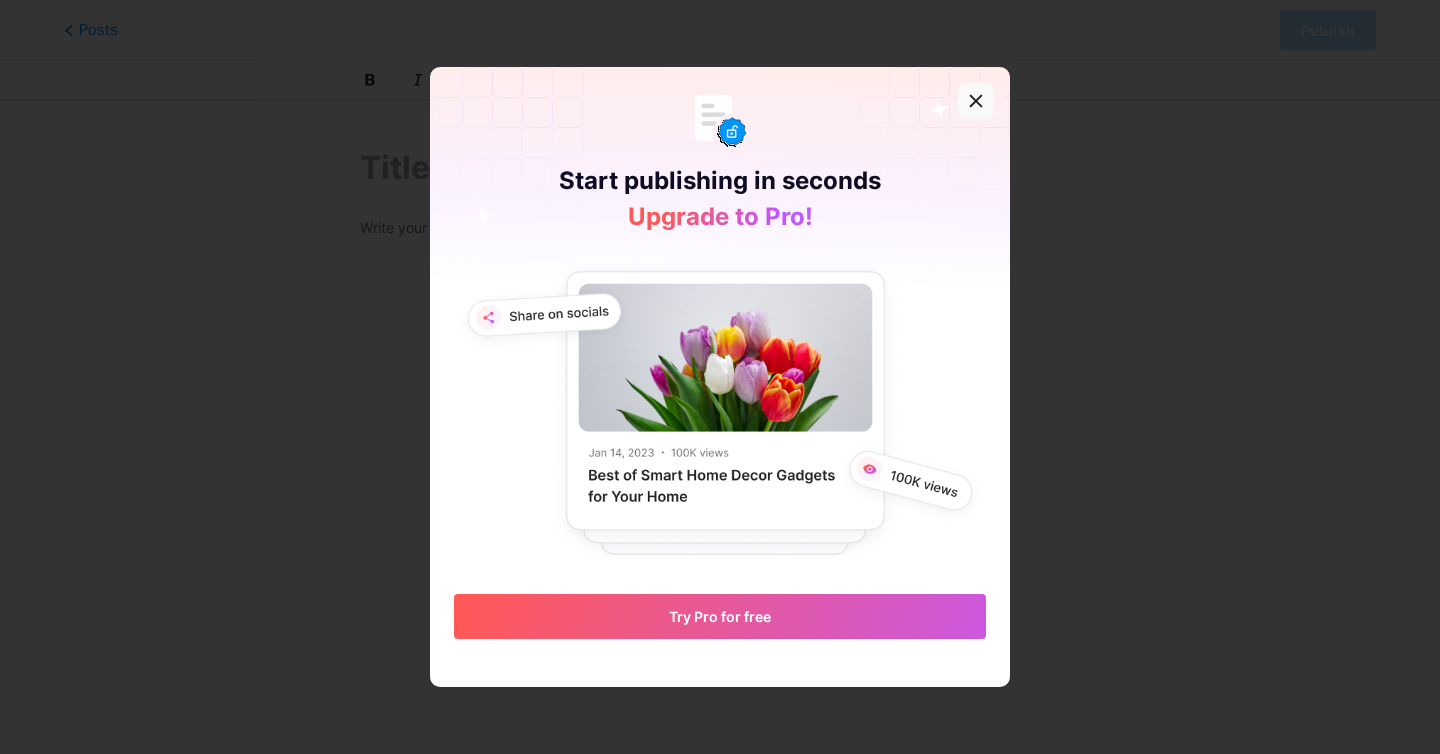 click 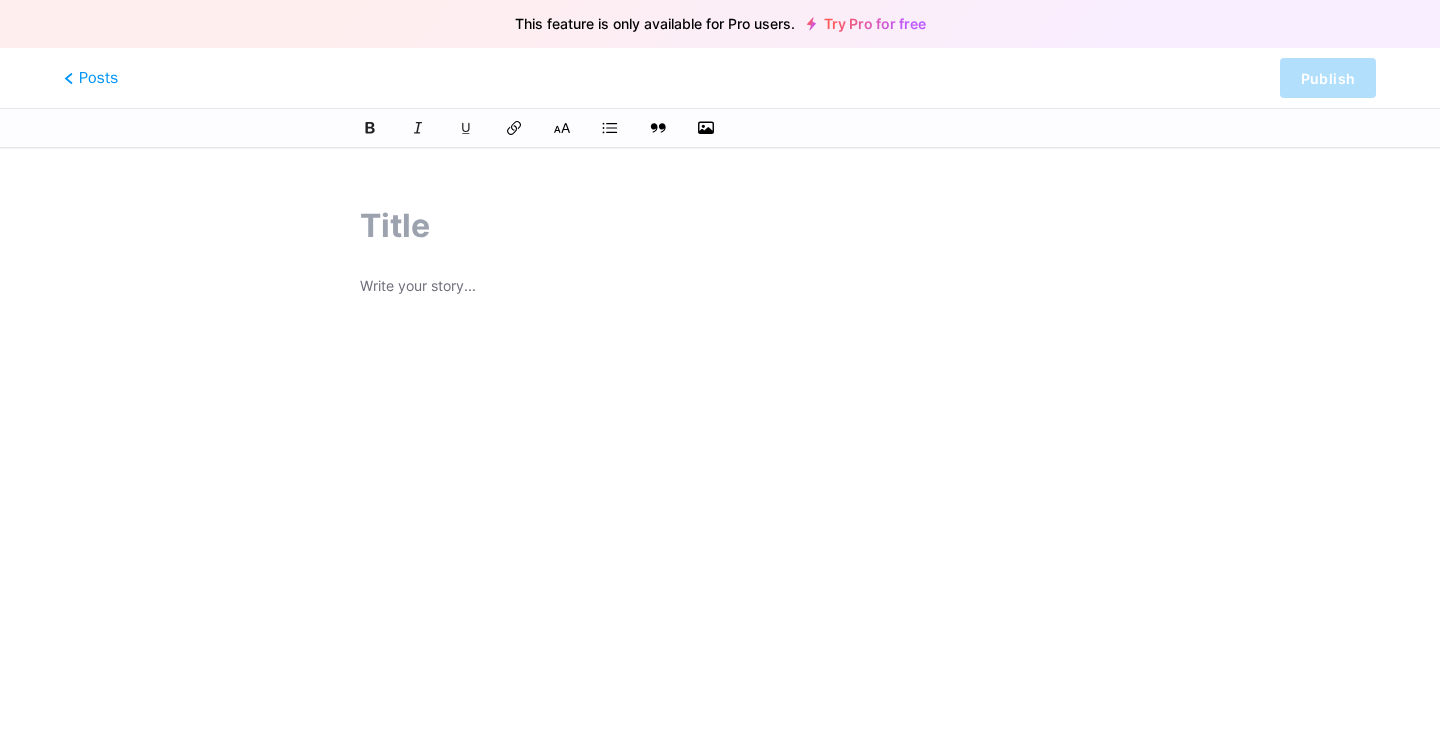 click at bounding box center [720, 226] 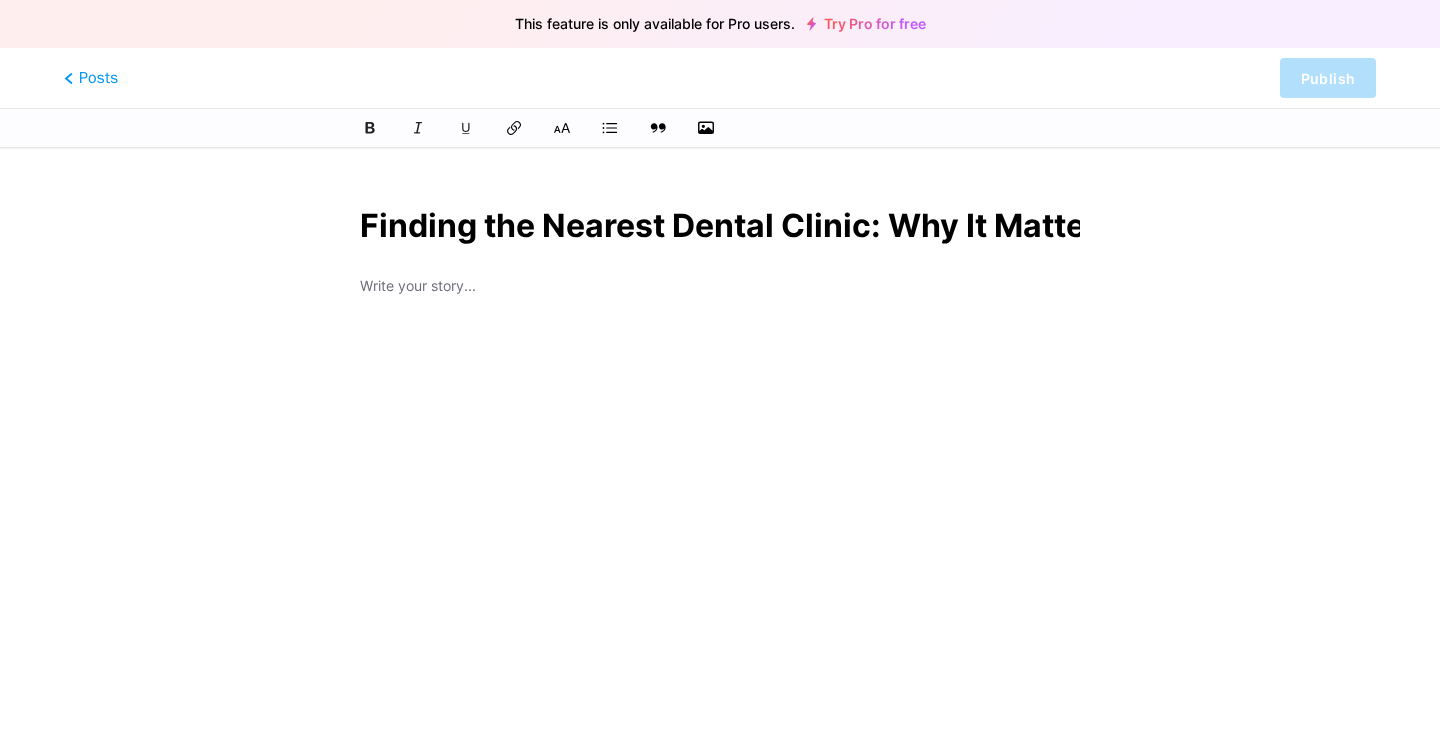 scroll, scrollTop: 0, scrollLeft: 376, axis: horizontal 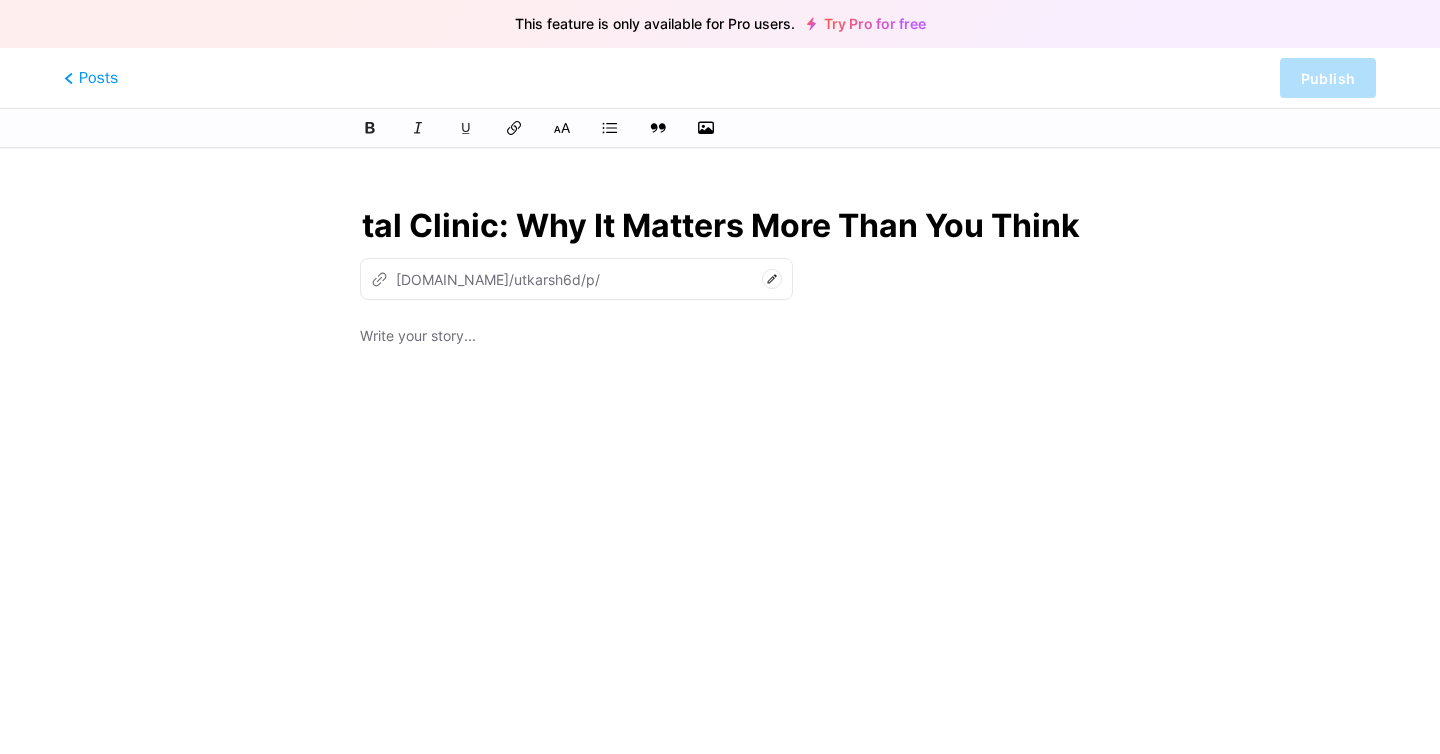 type on "Finding the Nearest Dental Clinic: Why It Matters More Than You Think" 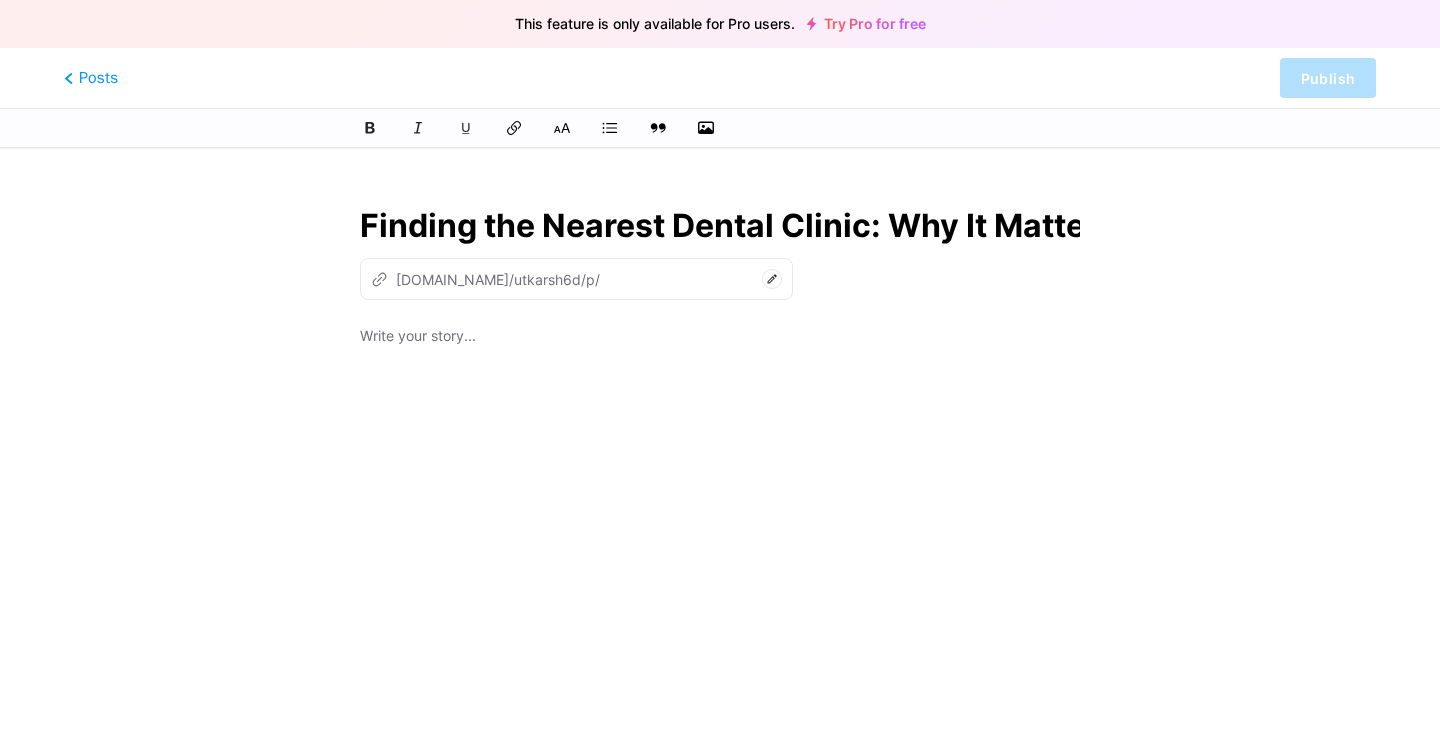 click at bounding box center [720, 338] 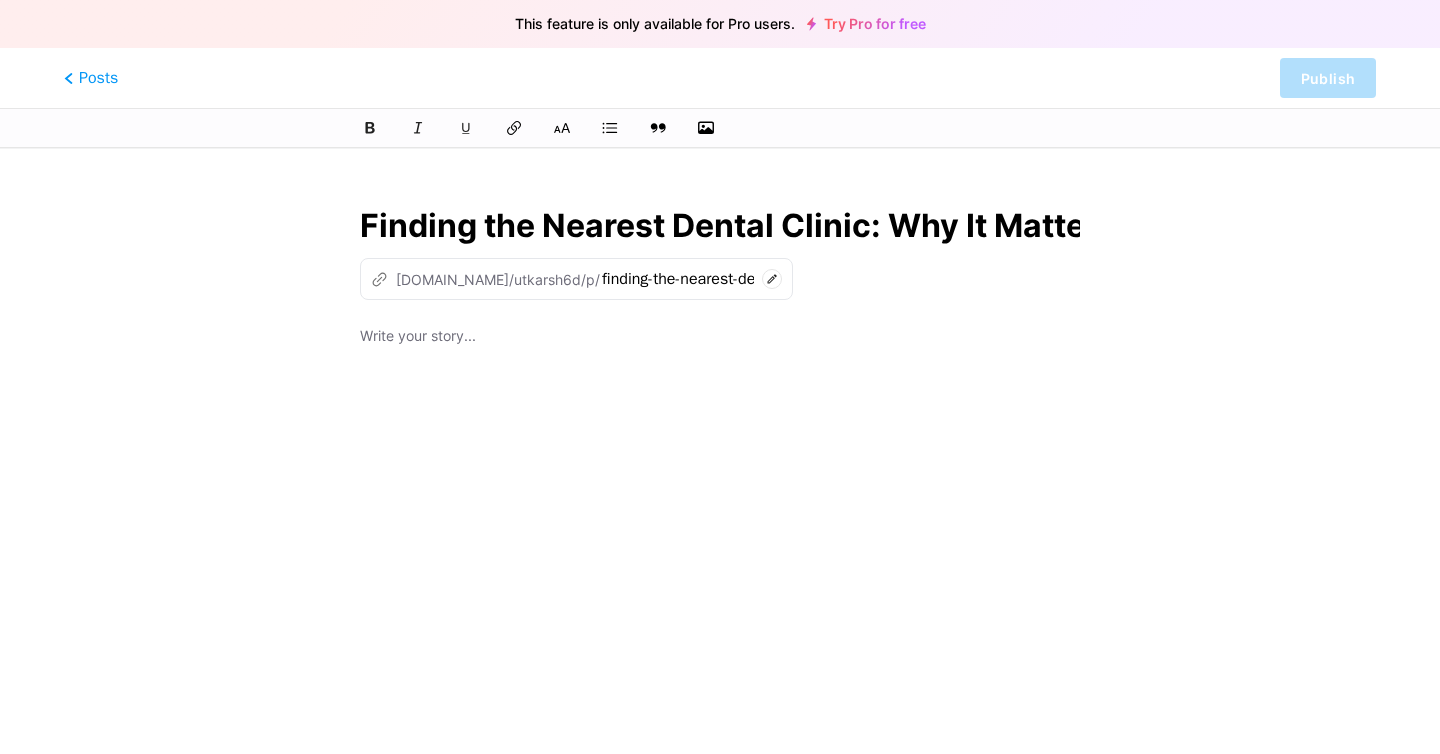 click at bounding box center [720, 338] 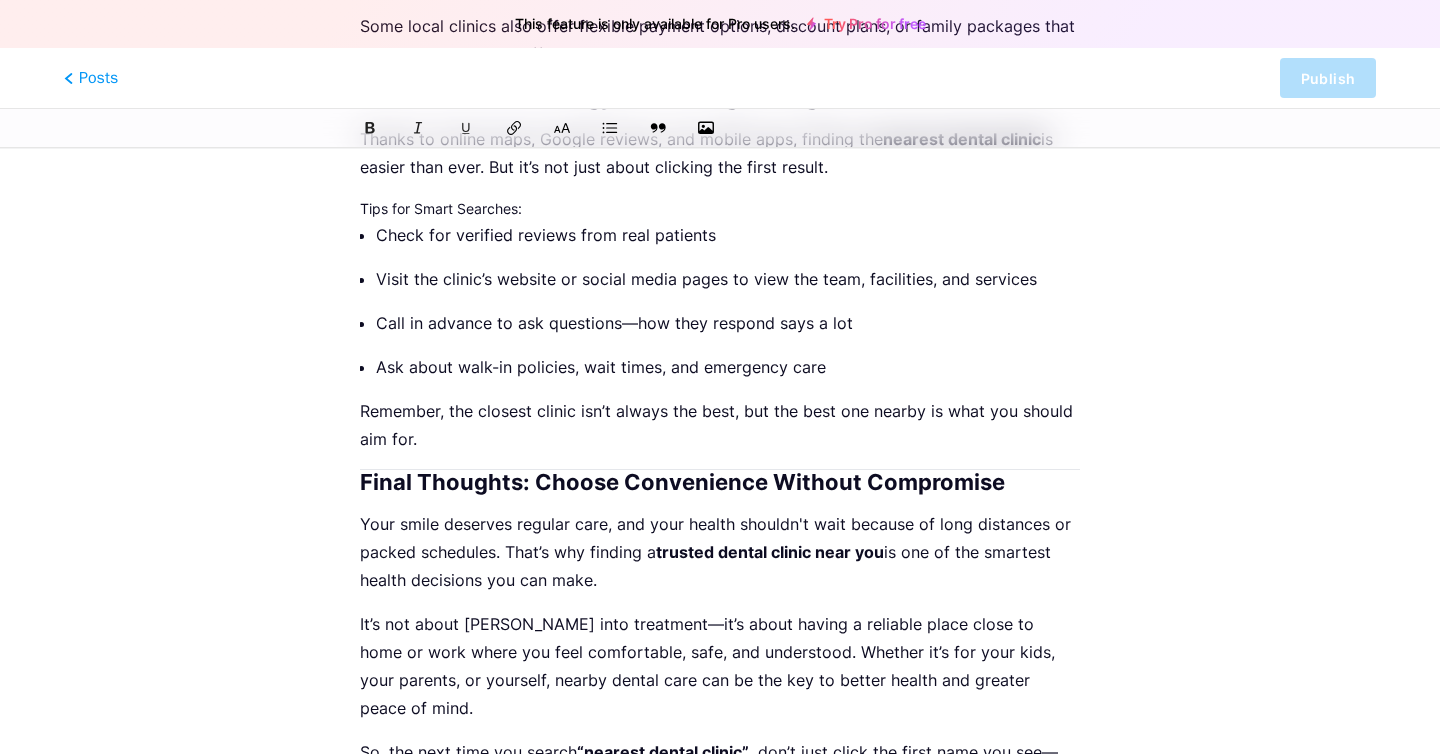 scroll, scrollTop: 2628, scrollLeft: 0, axis: vertical 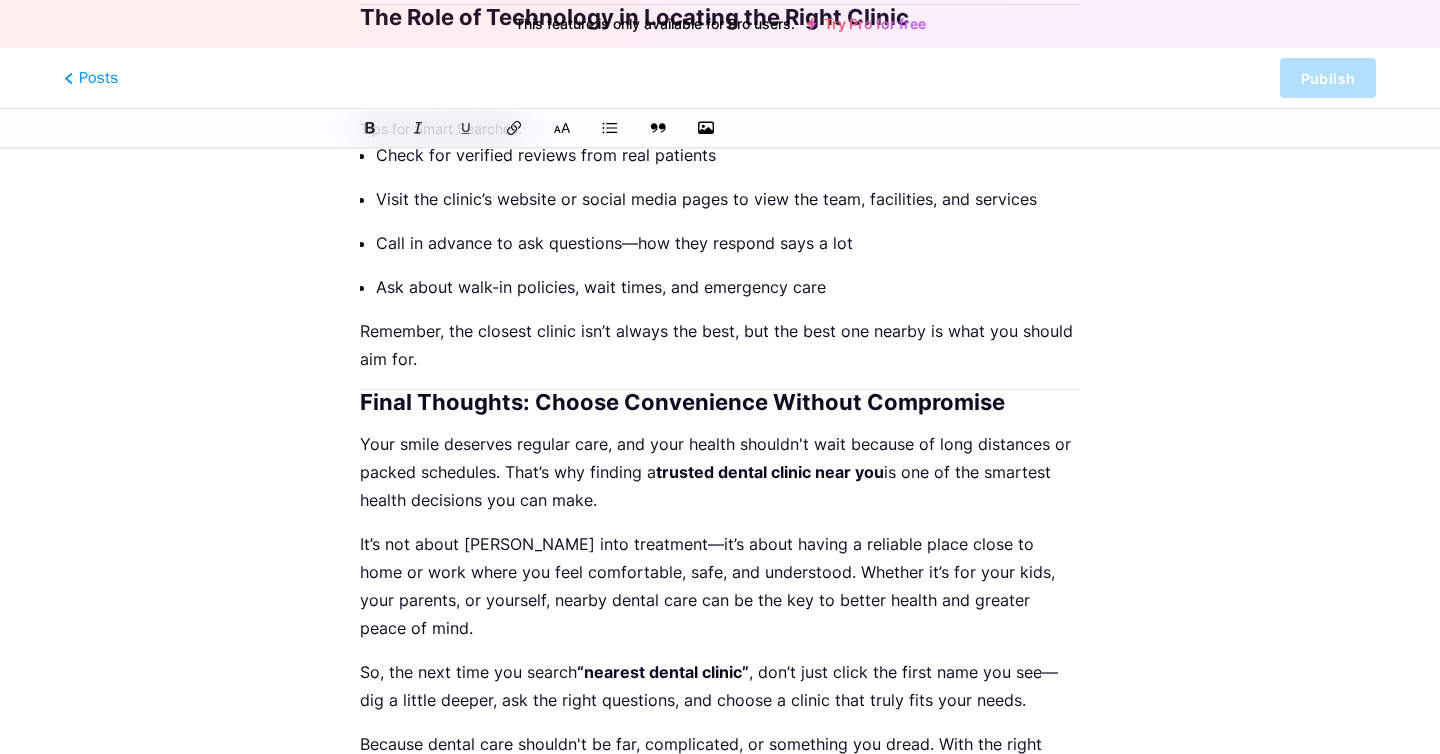 type 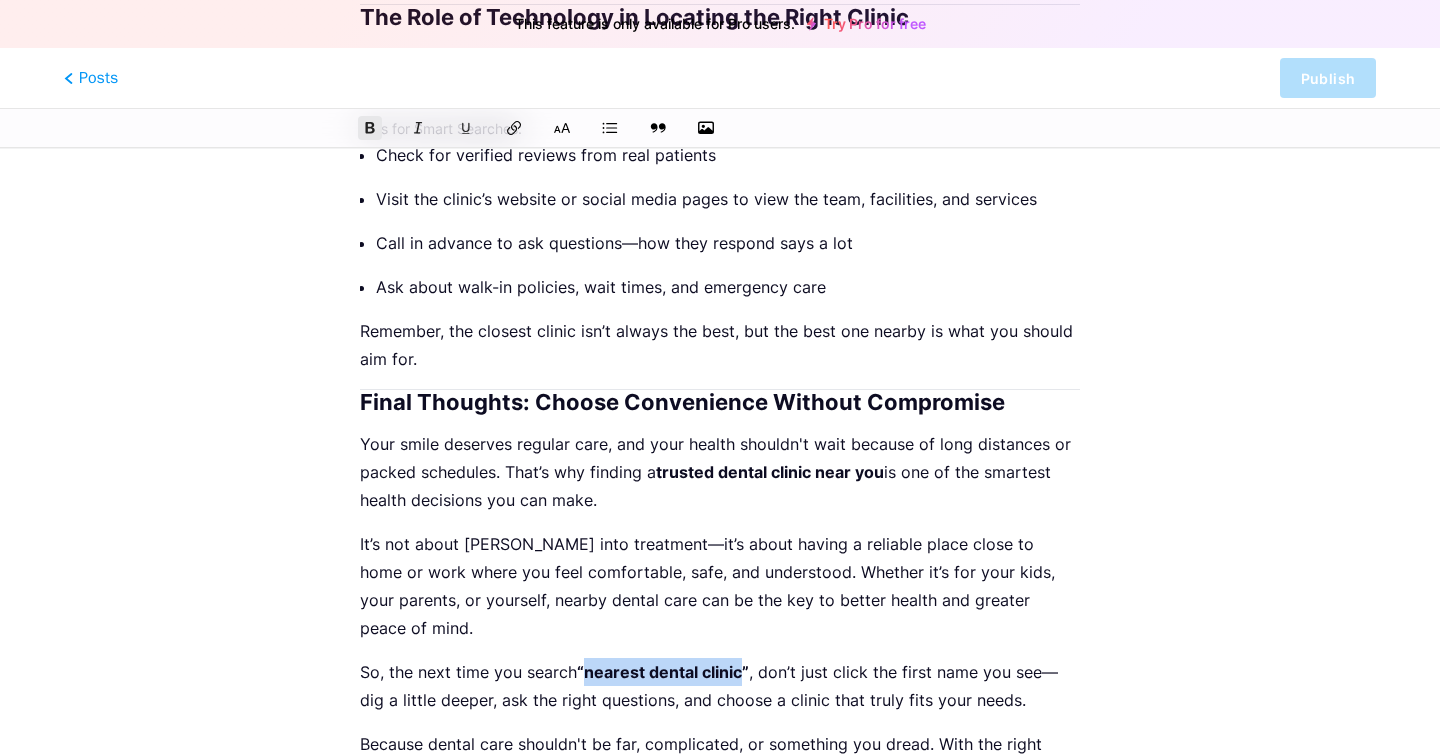 drag, startPoint x: 587, startPoint y: 559, endPoint x: 743, endPoint y: 550, distance: 156.2594 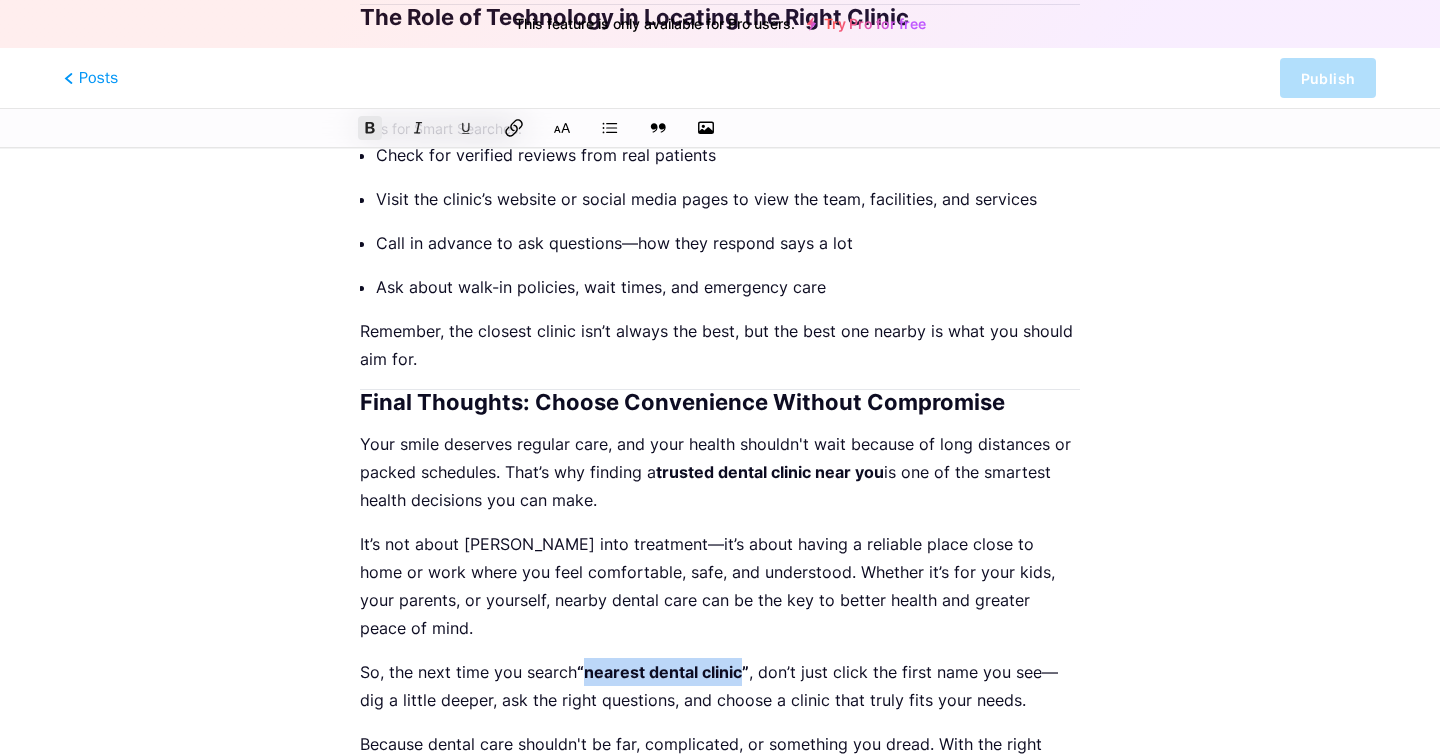 click 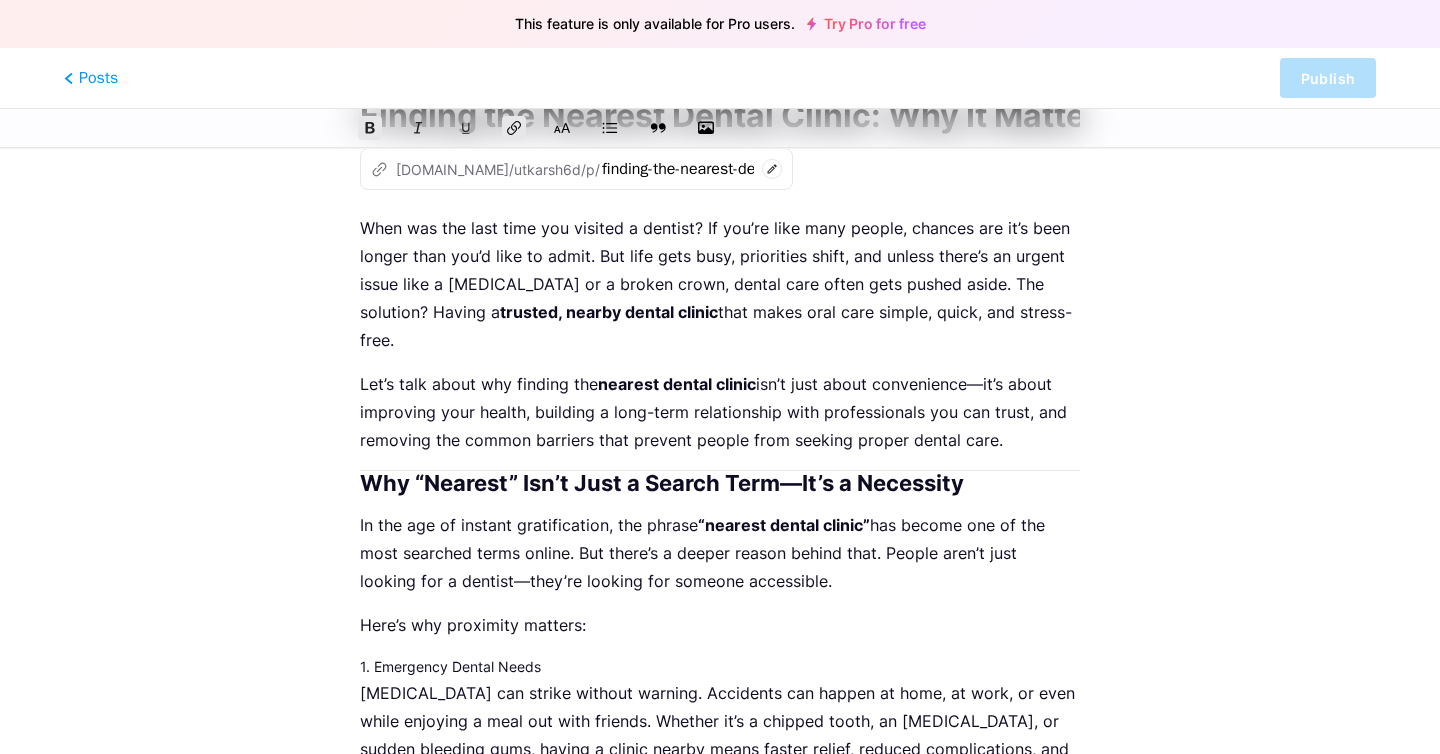scroll, scrollTop: 0, scrollLeft: 0, axis: both 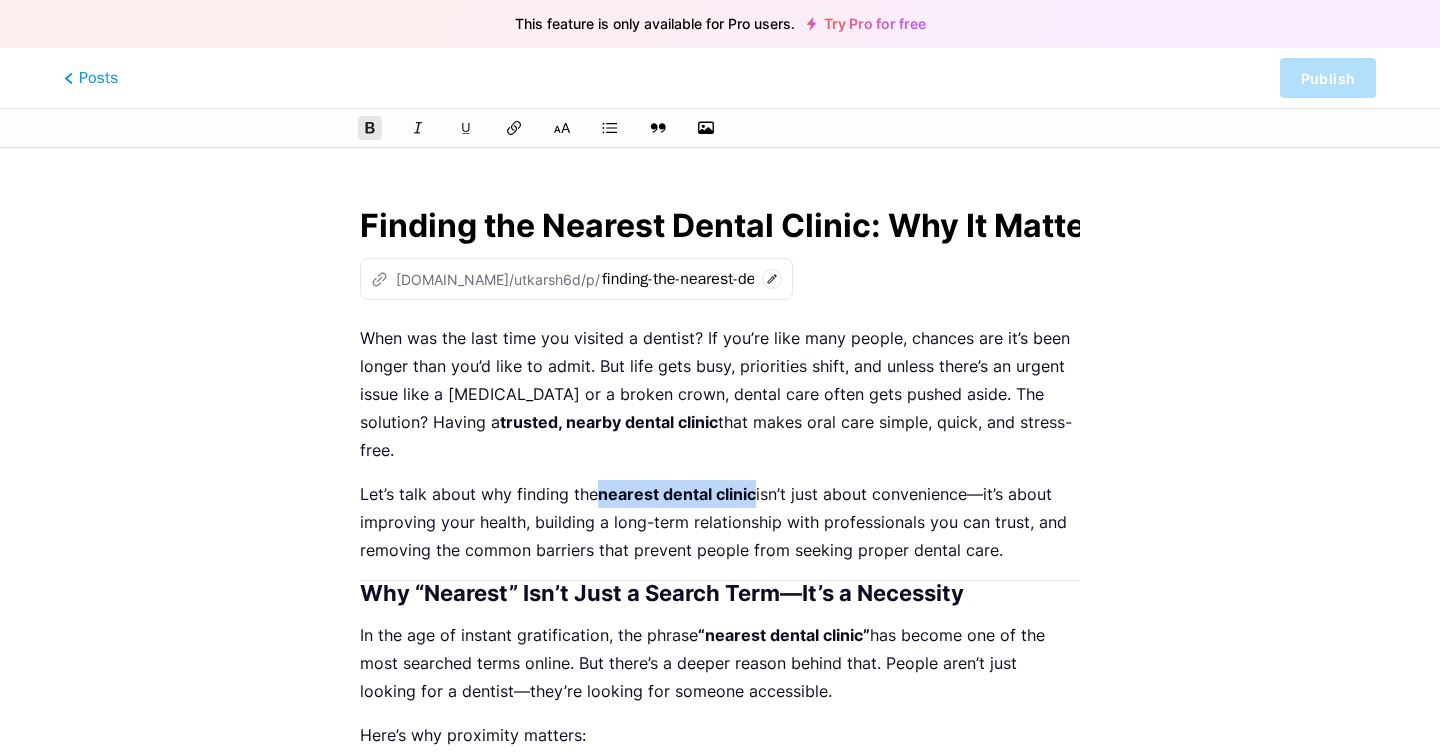 drag, startPoint x: 600, startPoint y: 467, endPoint x: 759, endPoint y: 466, distance: 159.00314 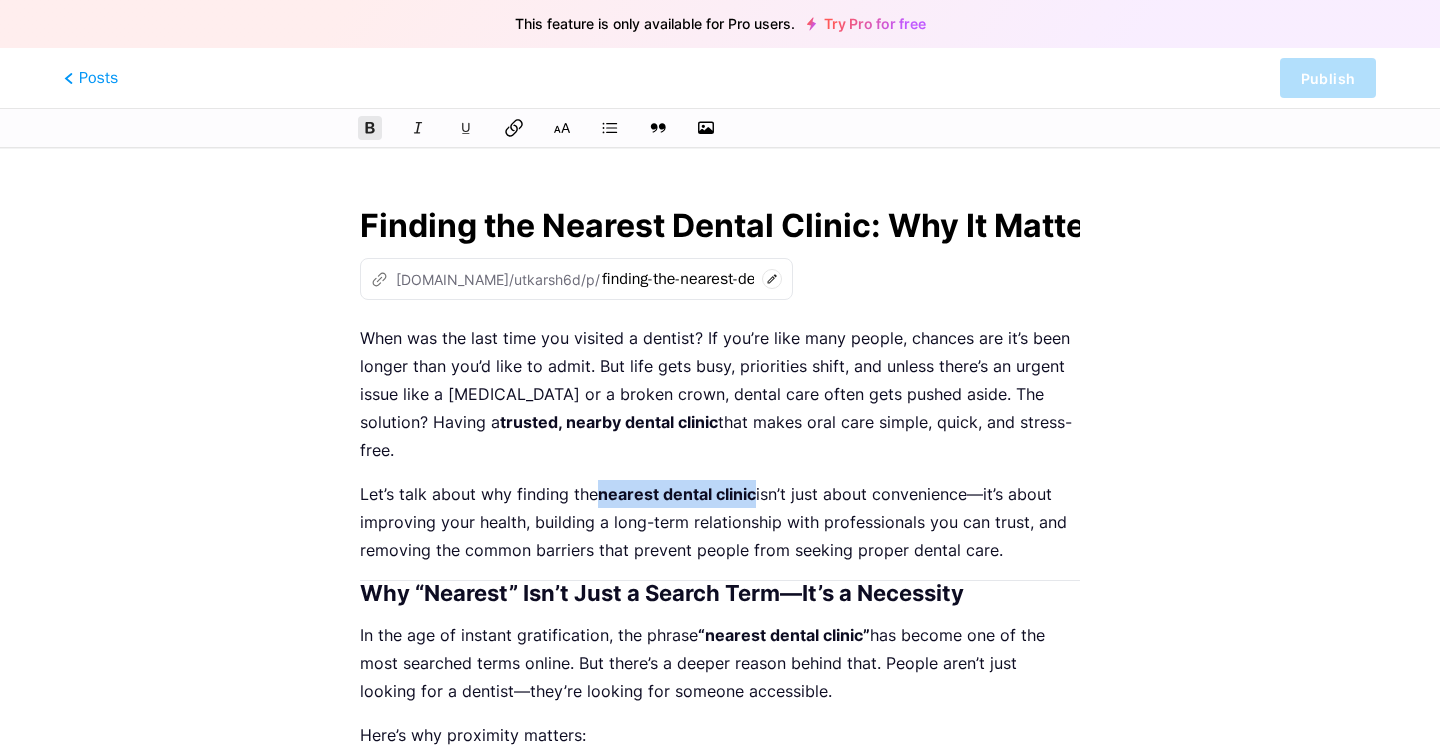 click 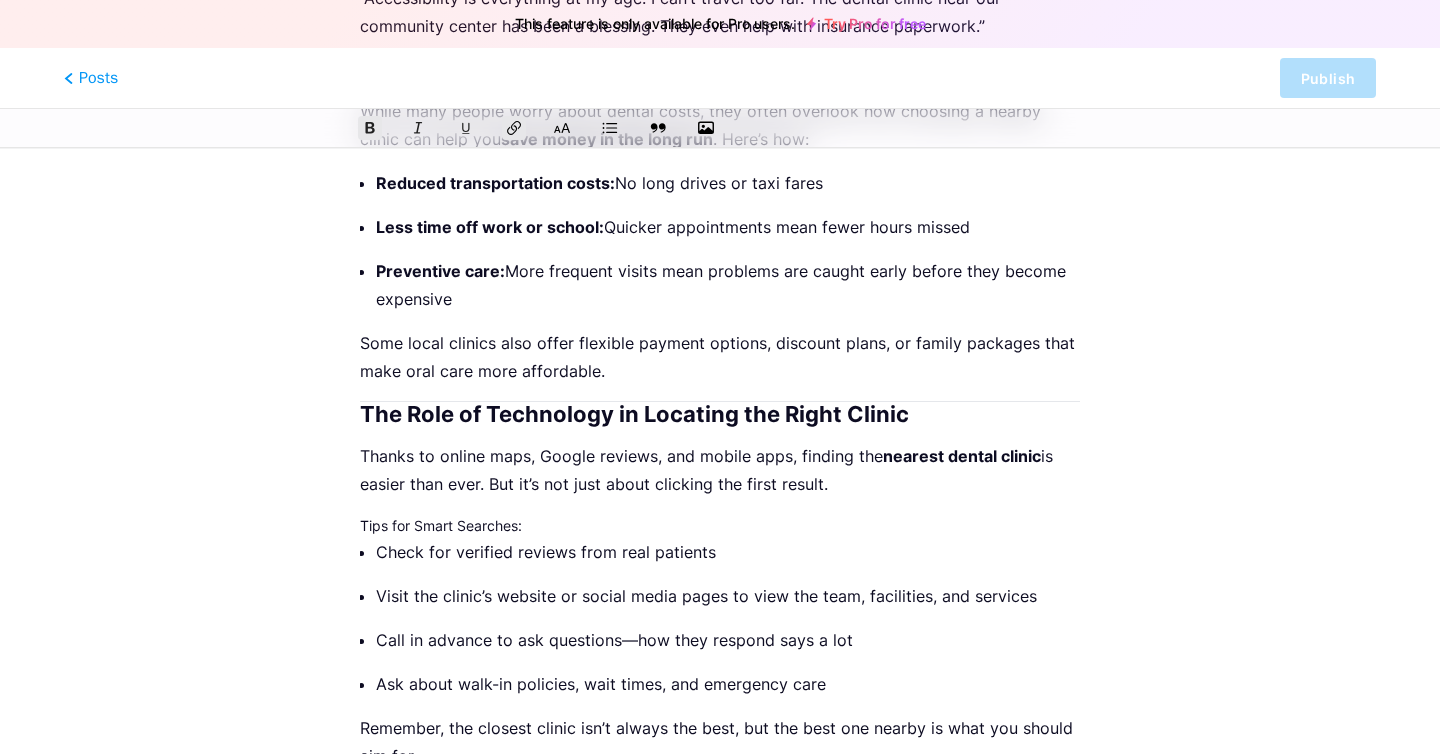 scroll, scrollTop: 2249, scrollLeft: 0, axis: vertical 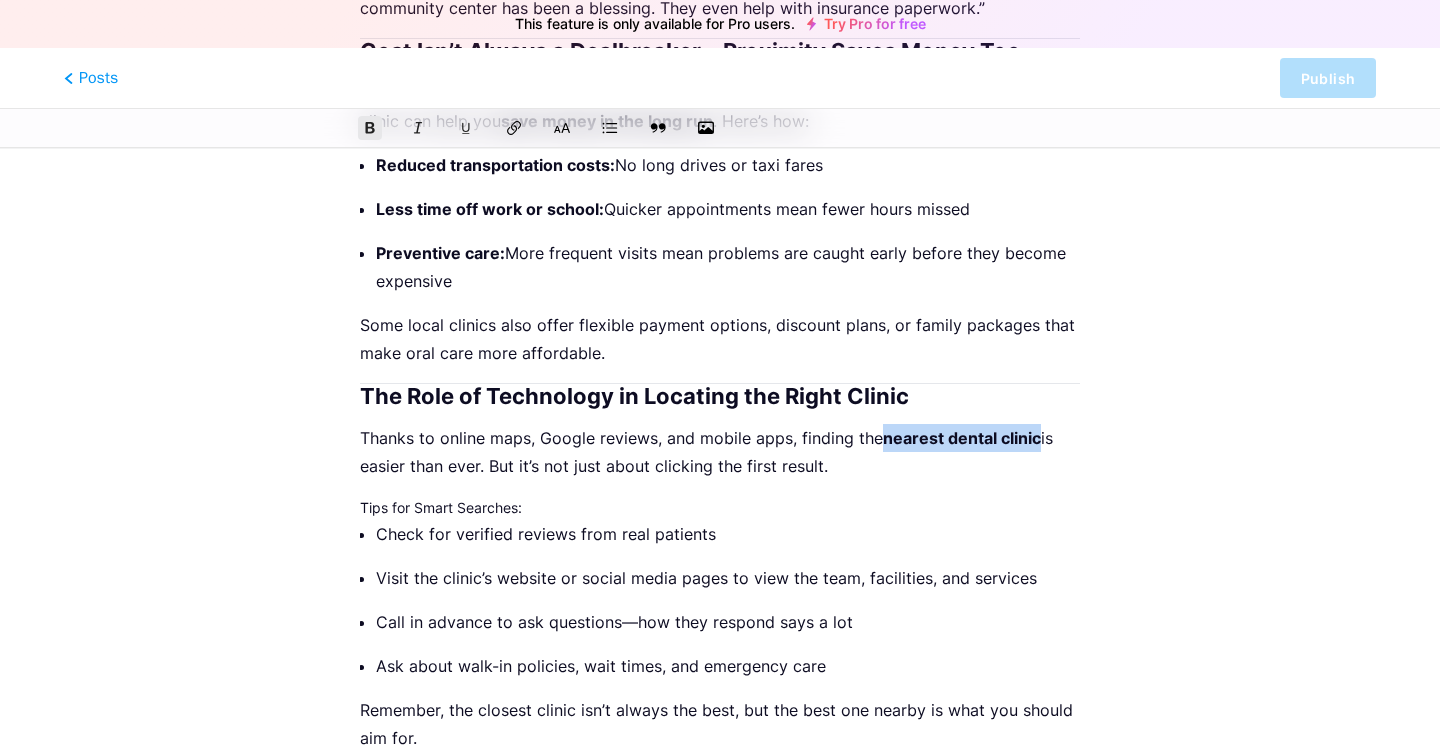 drag, startPoint x: 885, startPoint y: 351, endPoint x: 1040, endPoint y: 345, distance: 155.11609 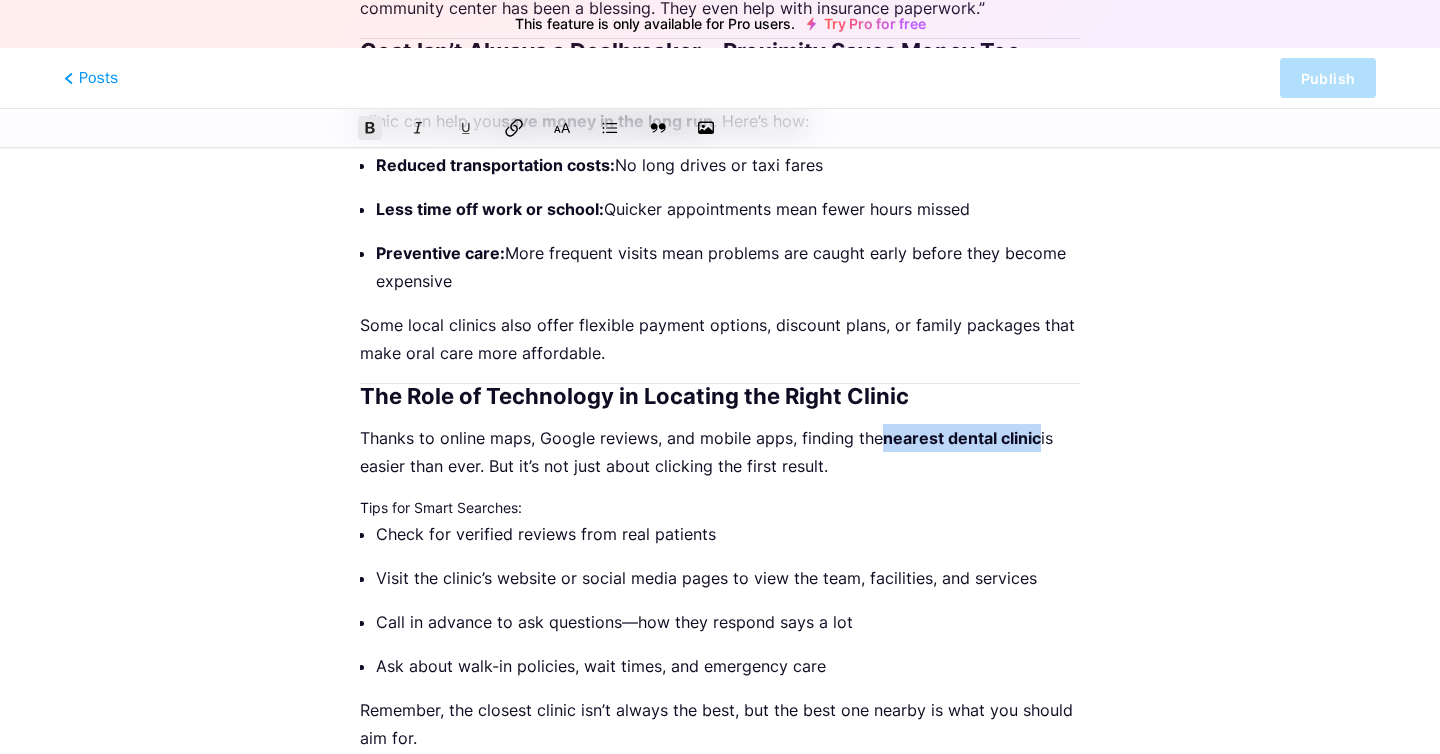 click 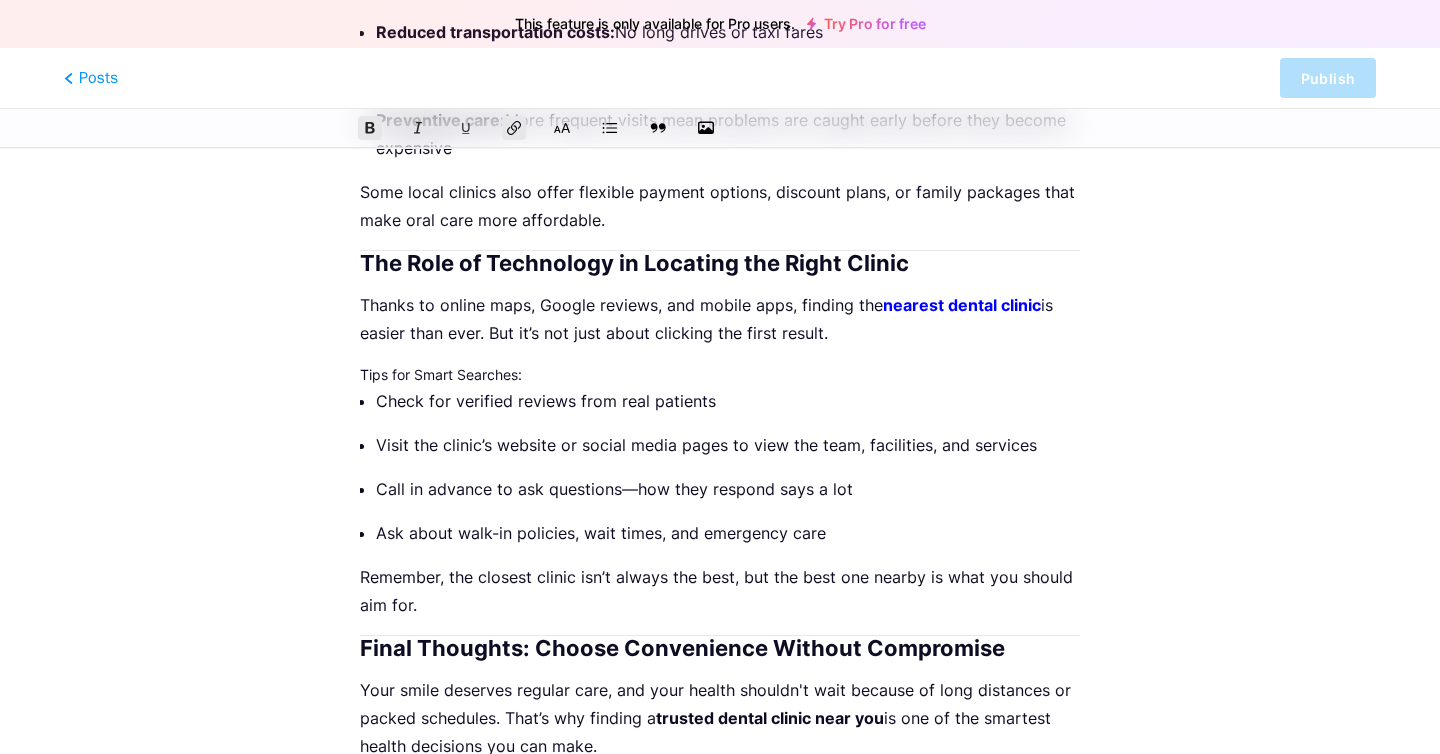 scroll, scrollTop: 2672, scrollLeft: 0, axis: vertical 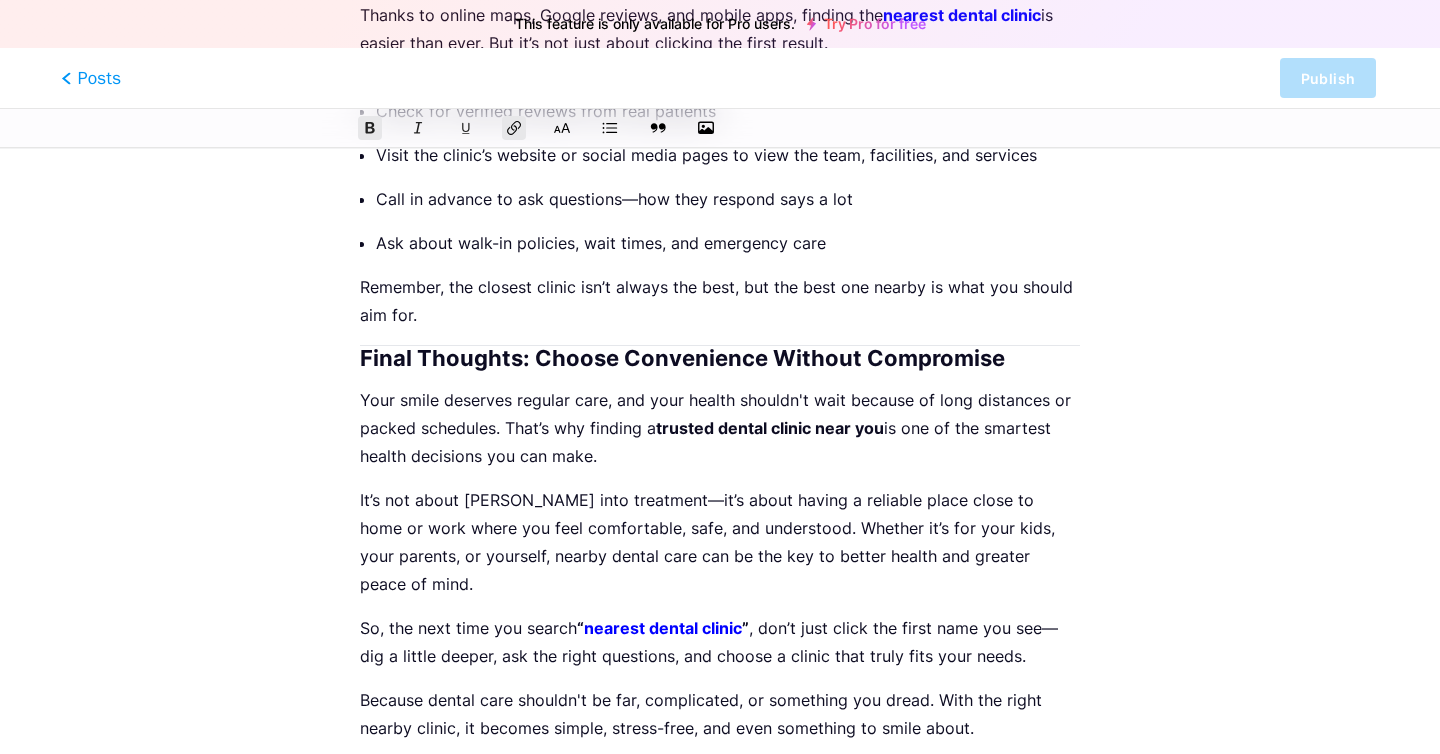 click on "Posts" at bounding box center (91, 78) 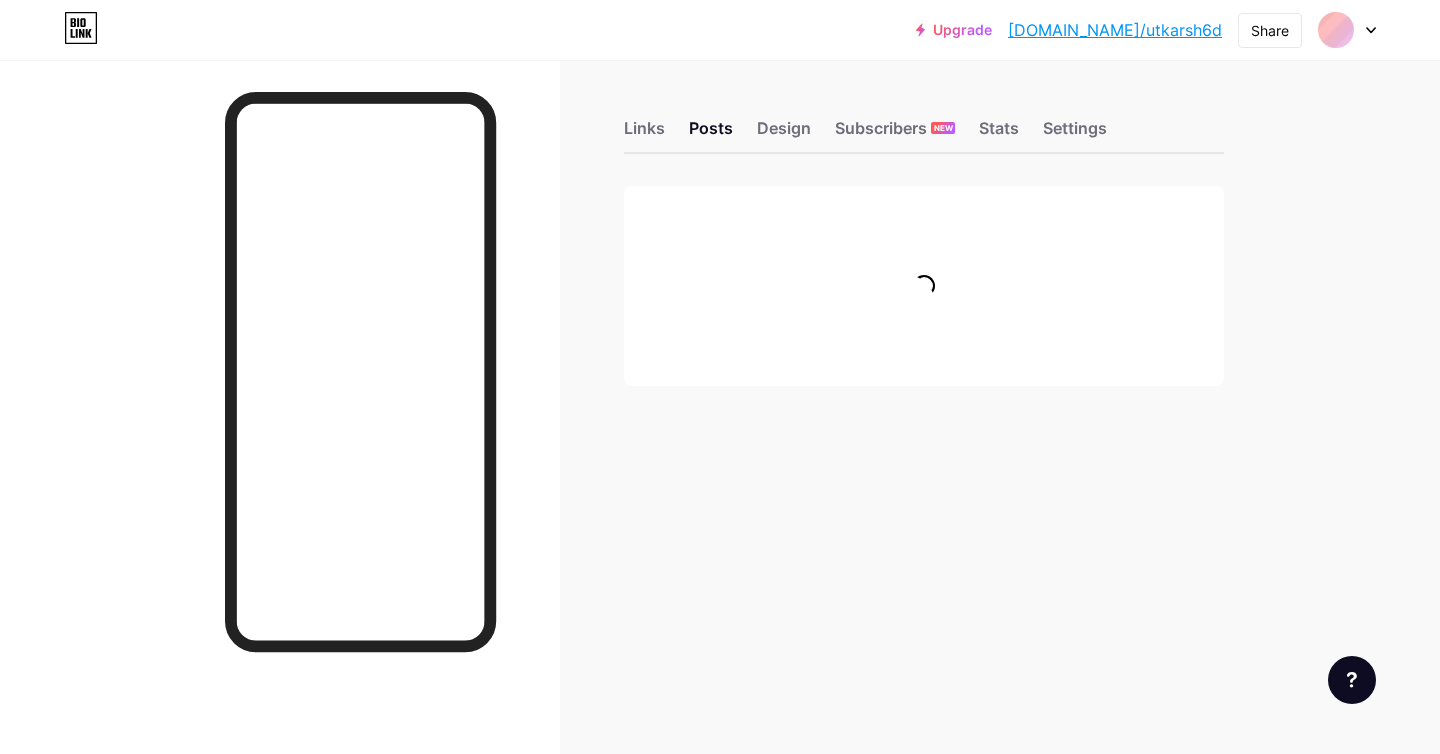 scroll, scrollTop: 0, scrollLeft: 0, axis: both 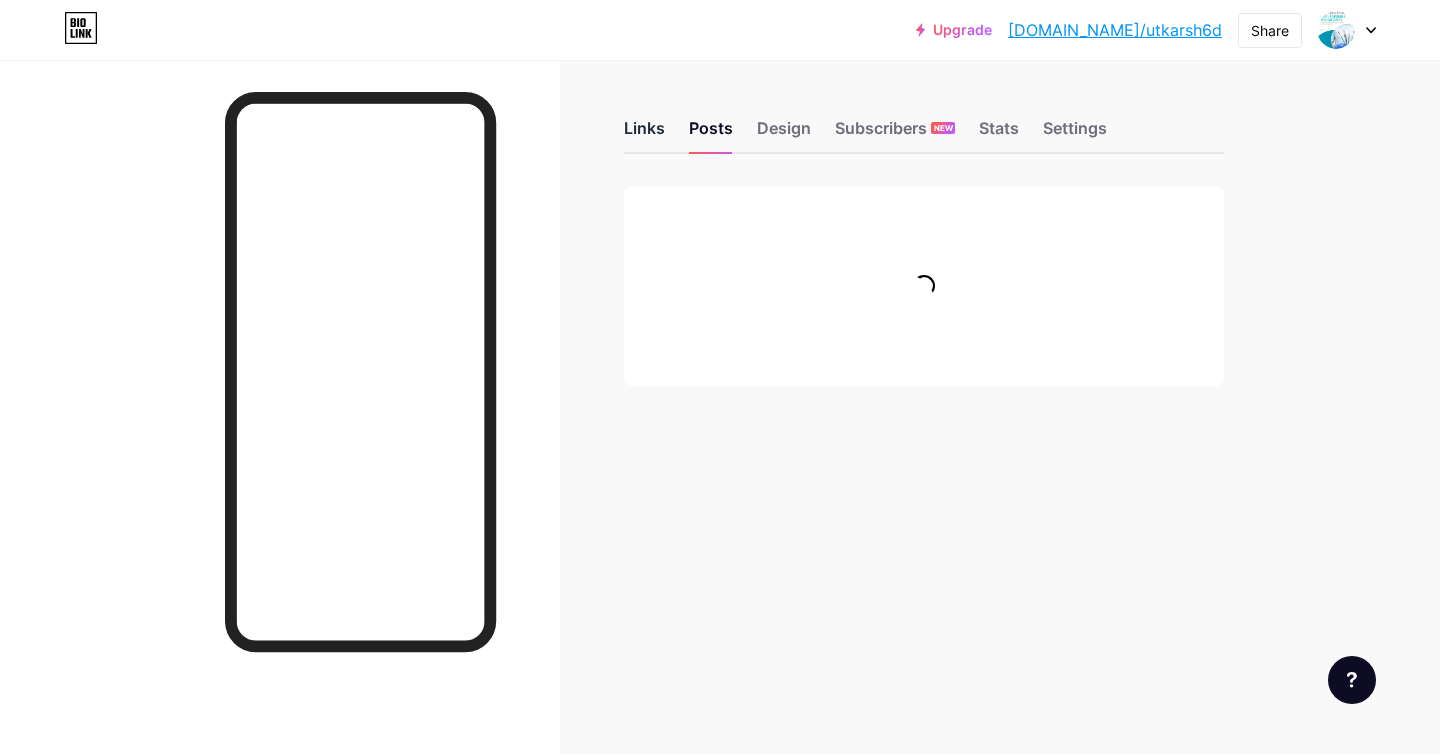 click on "Links" at bounding box center (644, 134) 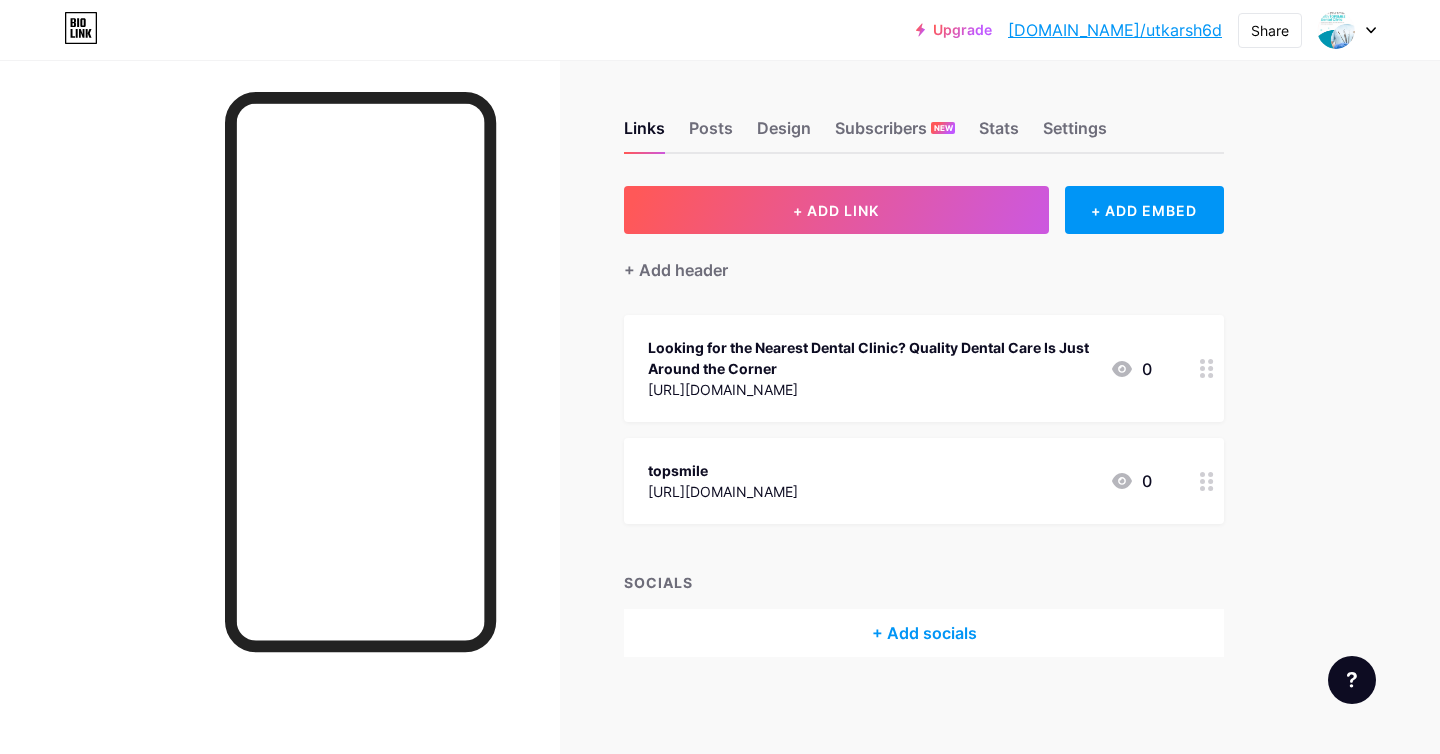 click 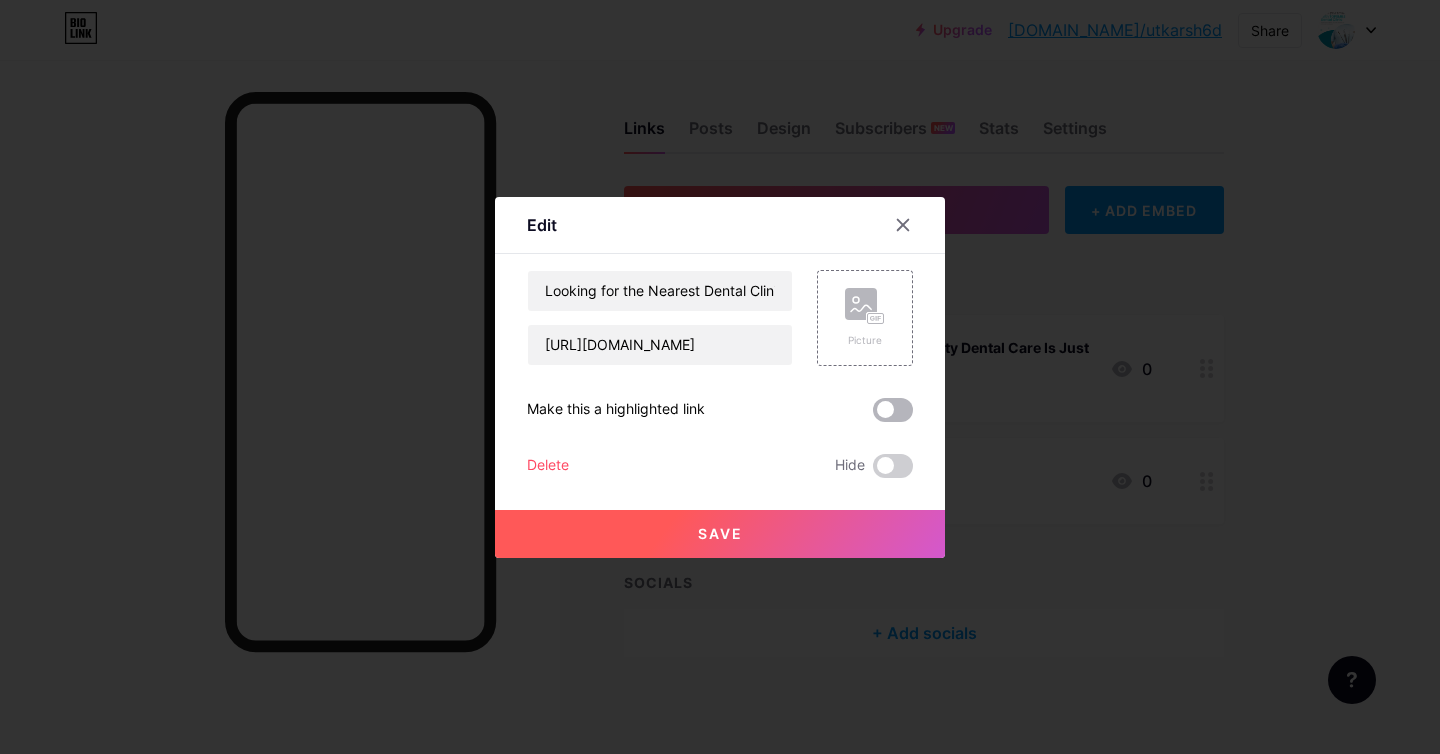 click at bounding box center (893, 410) 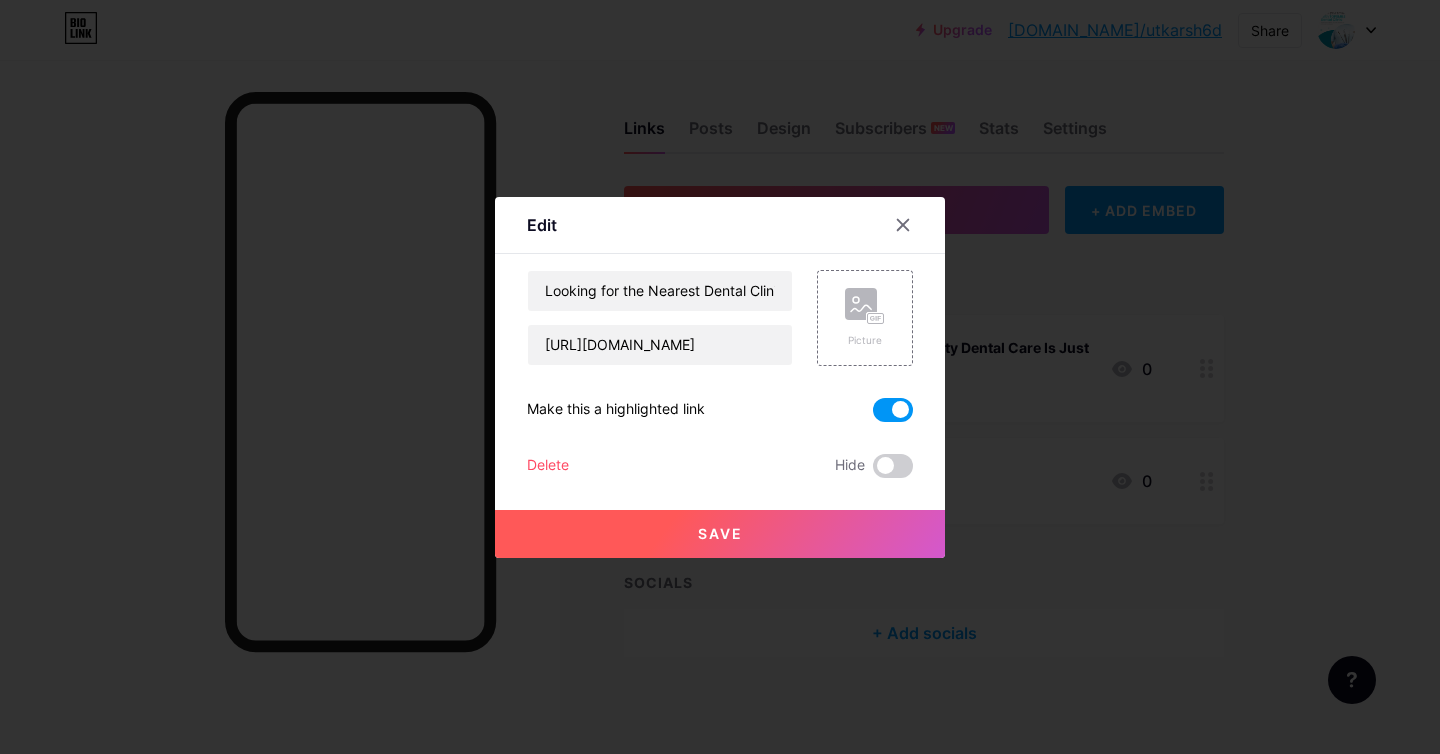 click on "Save" at bounding box center (720, 534) 